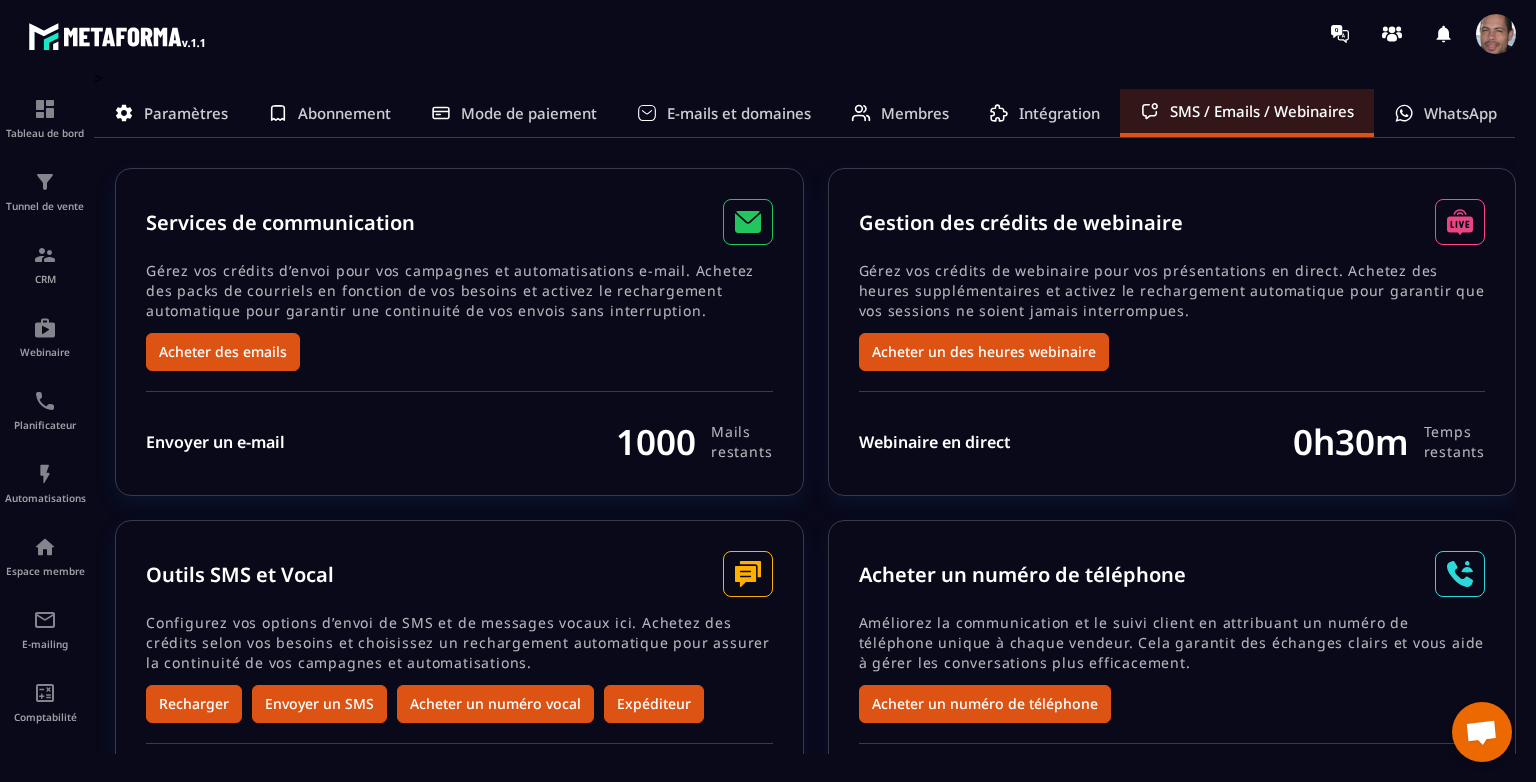 scroll, scrollTop: 0, scrollLeft: 0, axis: both 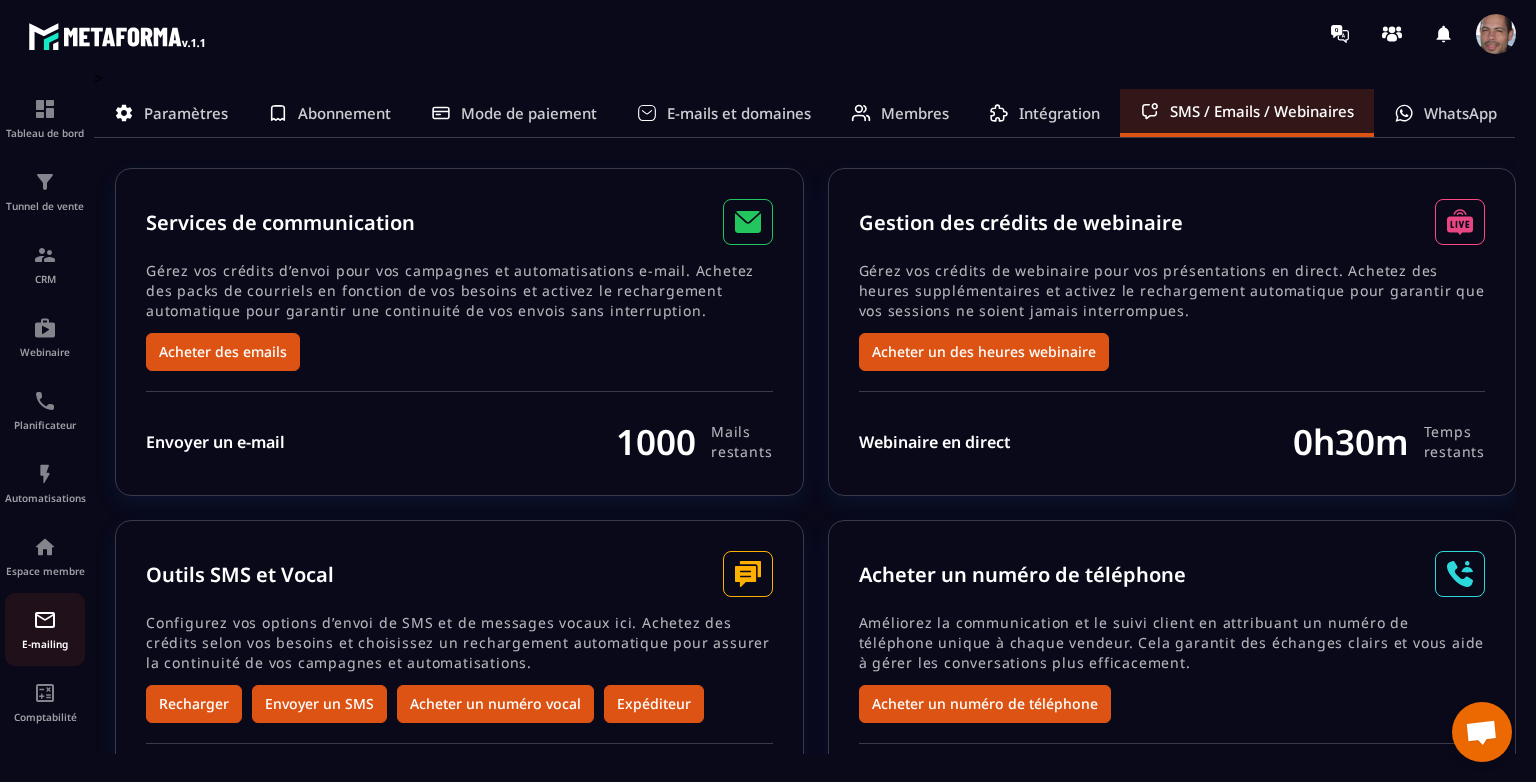click on "E-mailing" at bounding box center [45, 629] 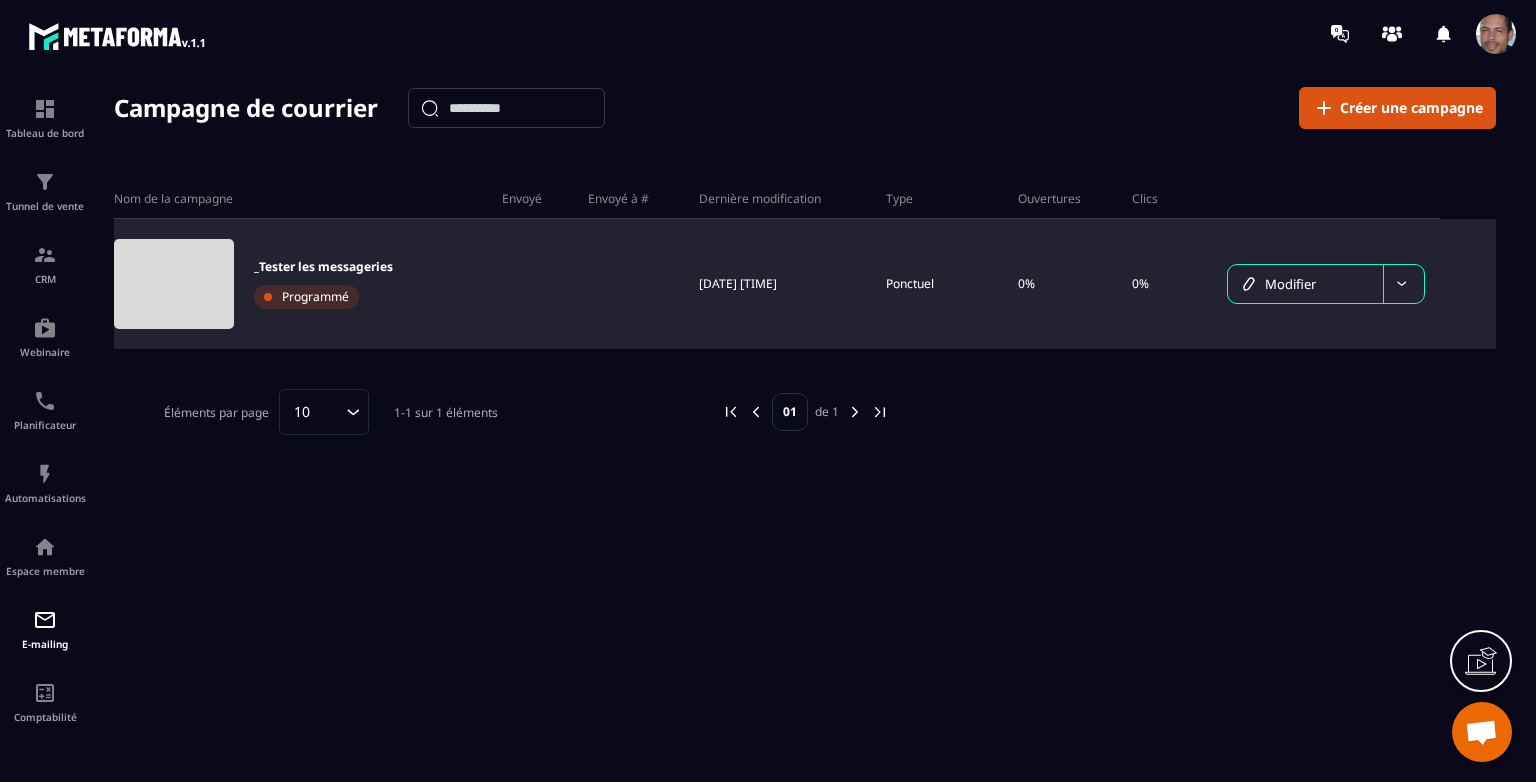 click on "Modifier" at bounding box center [1305, 284] 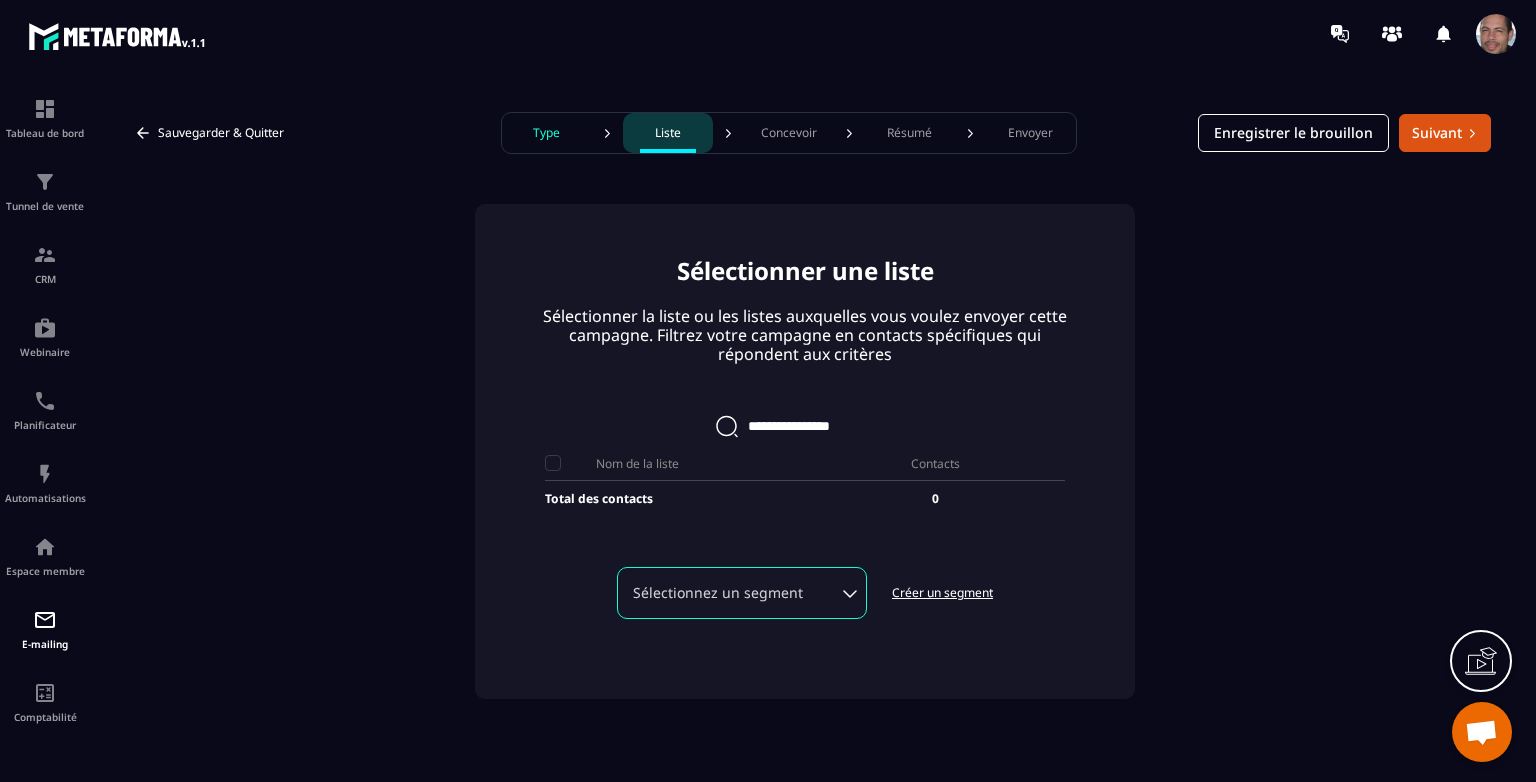 click on "Total des contacts" at bounding box center (675, 499) 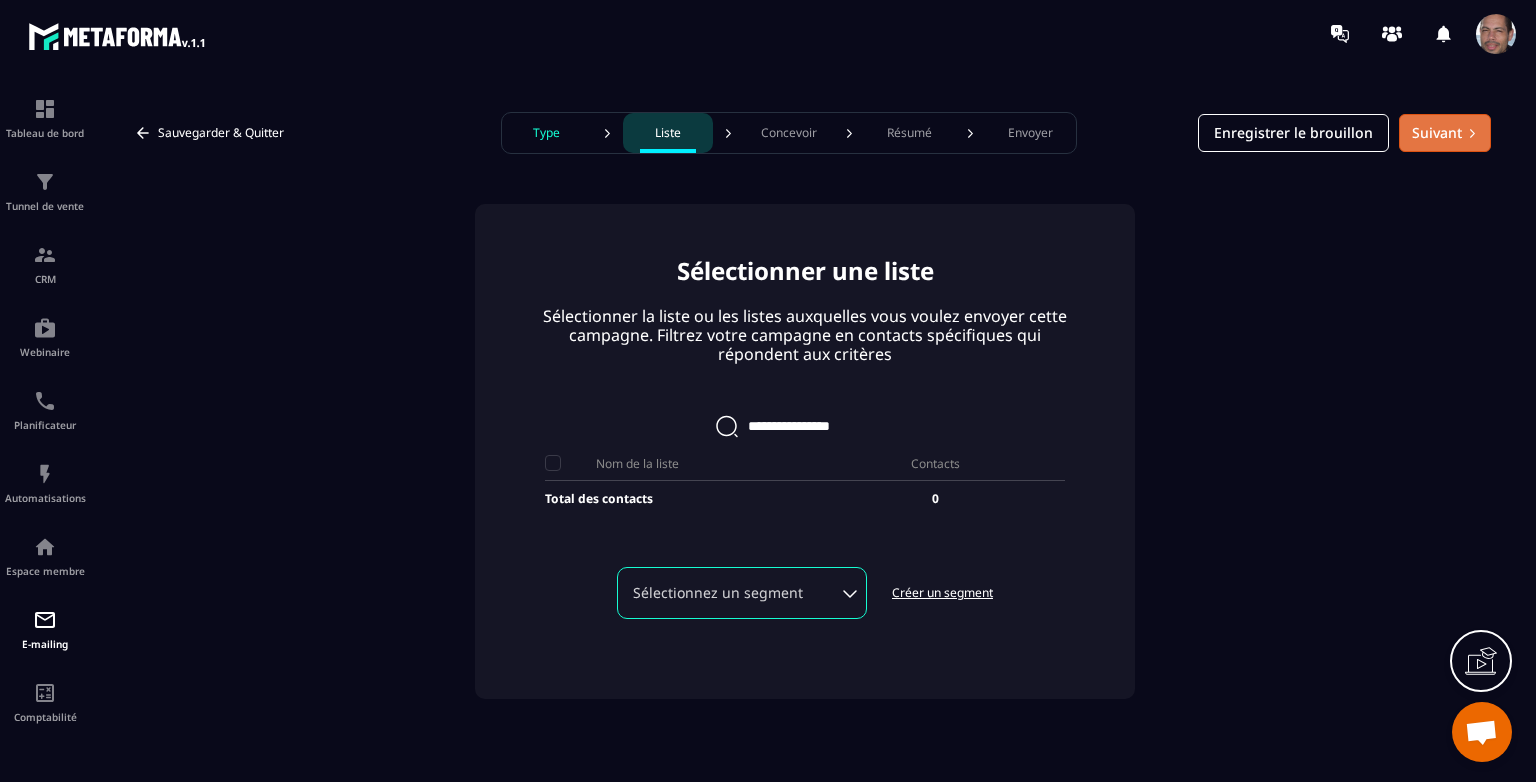 click on "Suivant" at bounding box center (1445, 133) 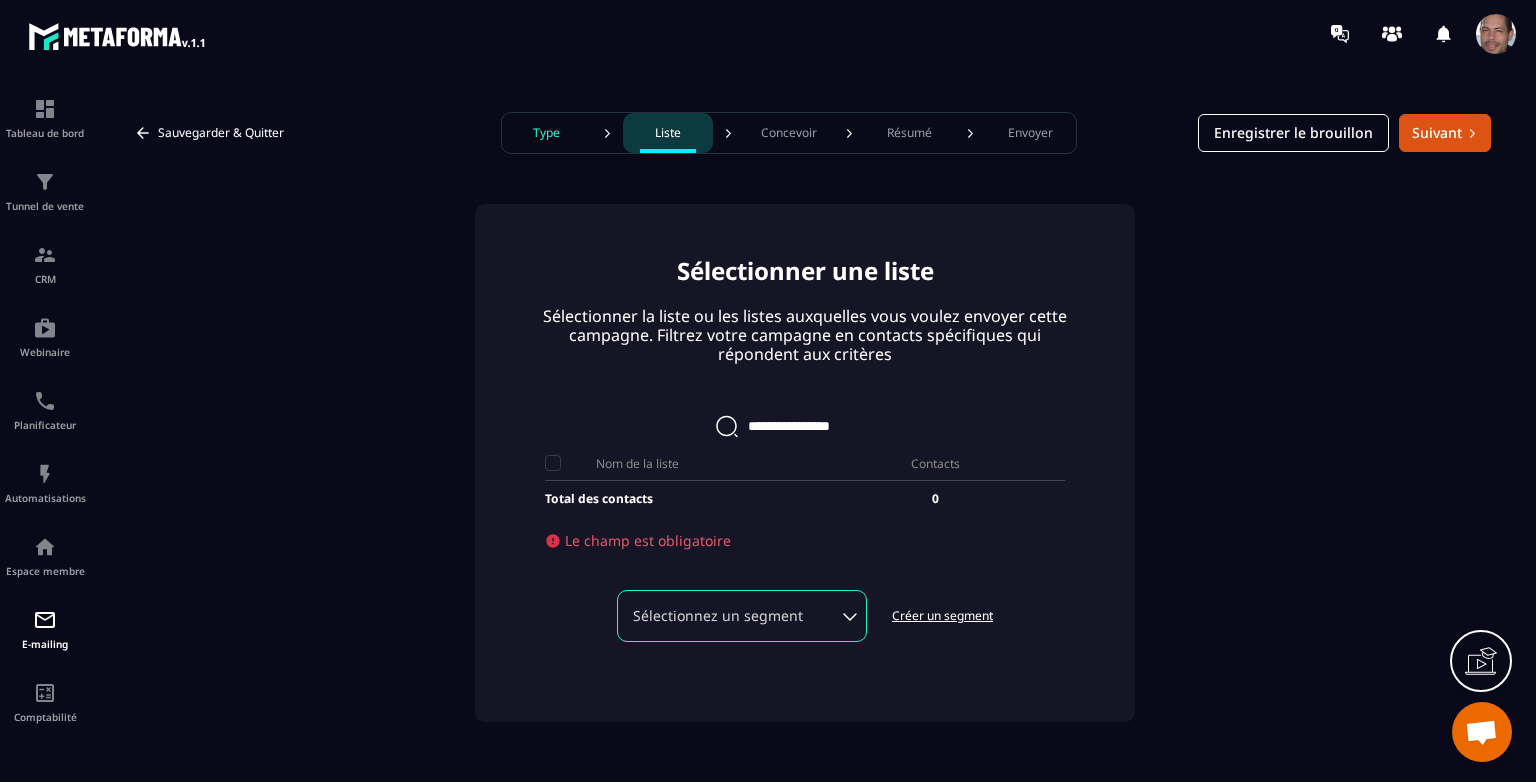 click on "Le champ est obligatoire" at bounding box center [648, 540] 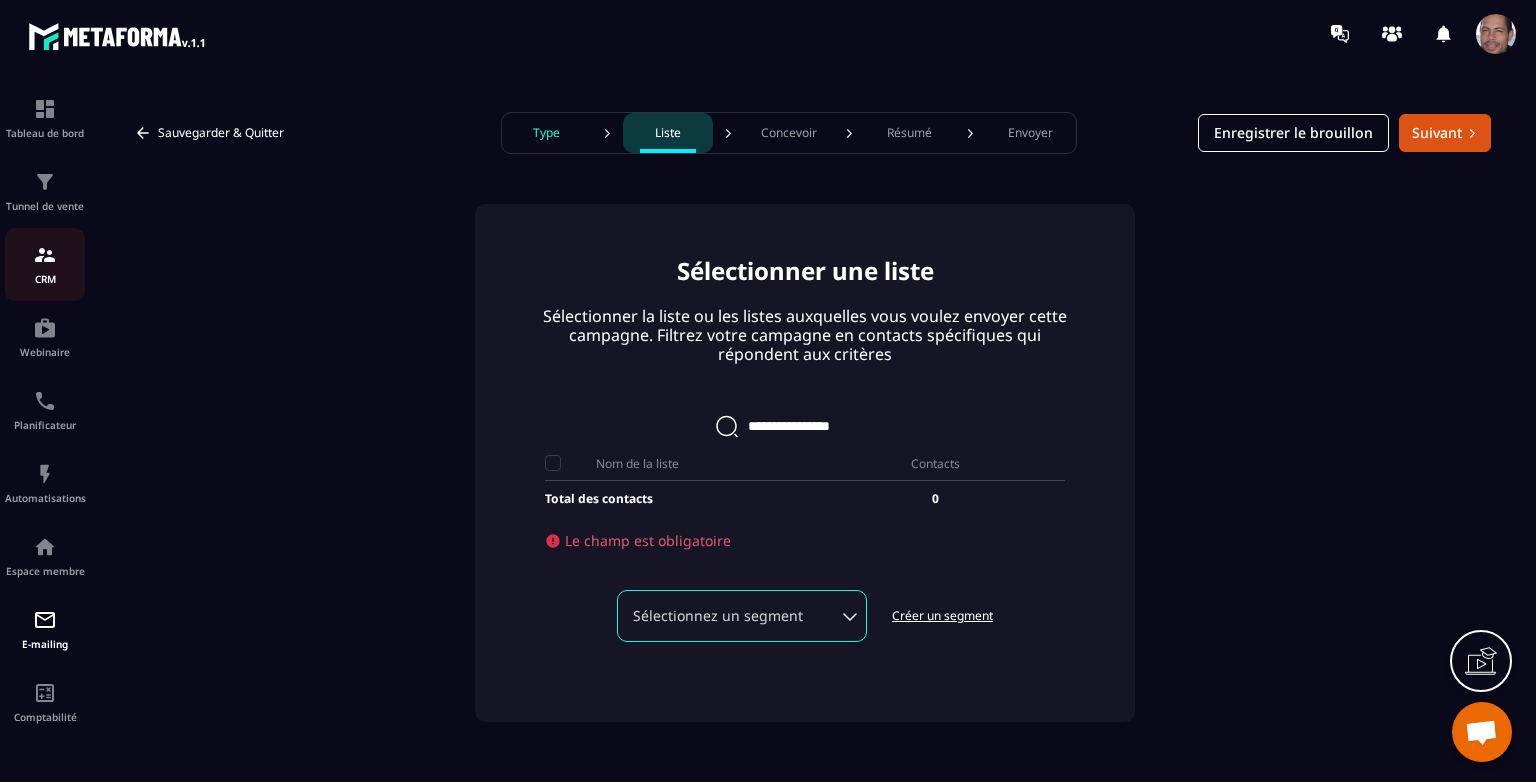 click at bounding box center (45, 255) 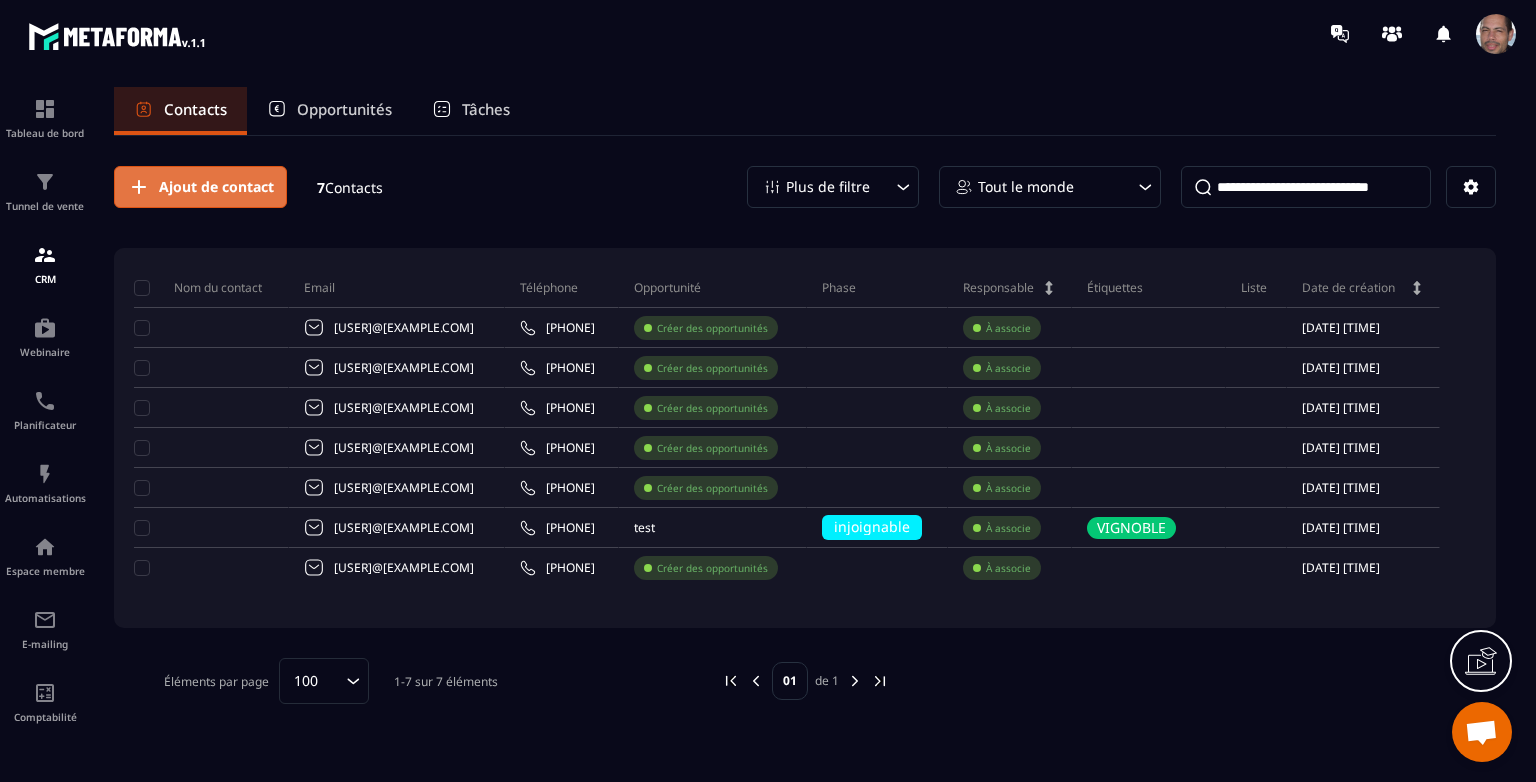 click on "Ajout de contact" at bounding box center [216, 187] 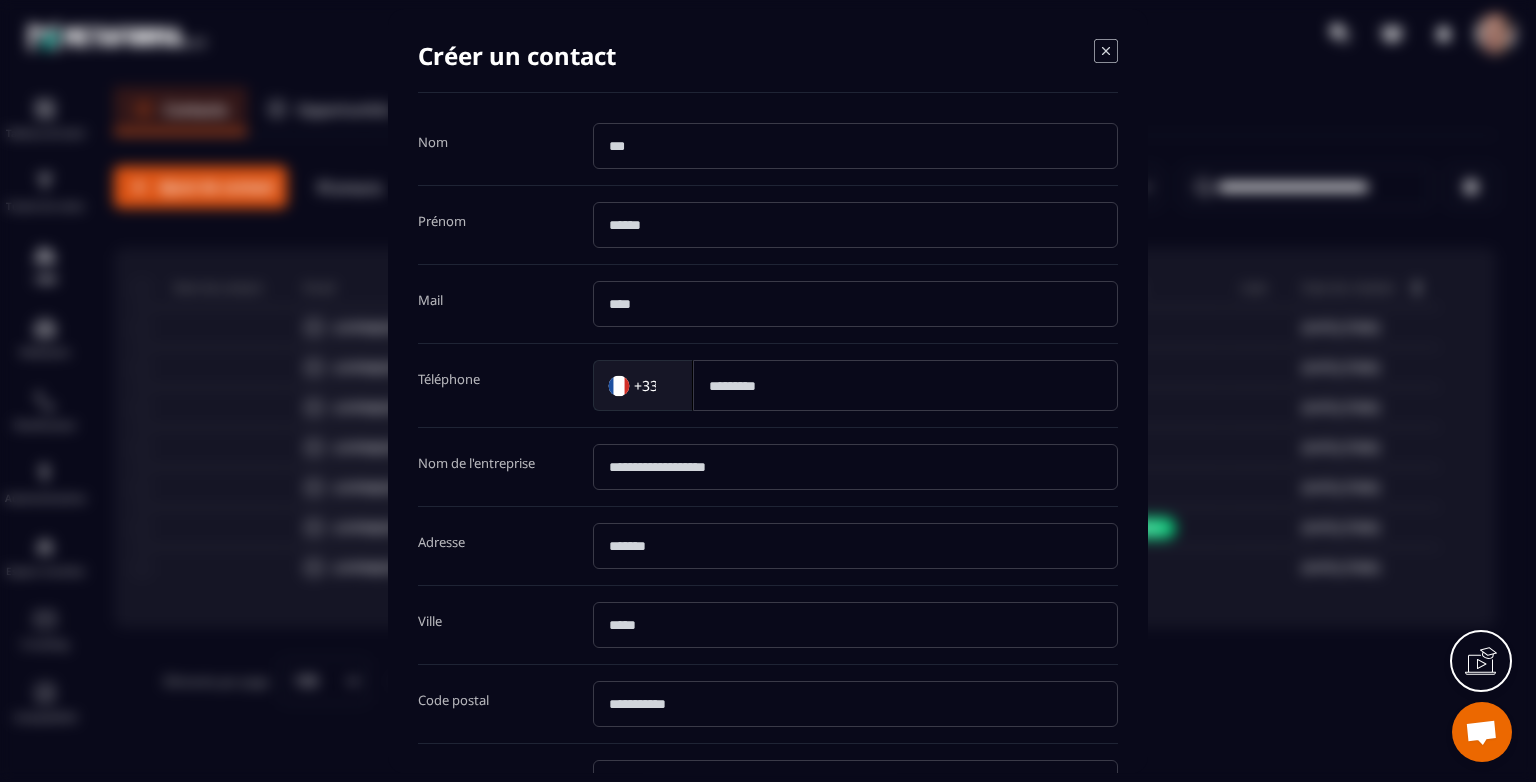 click at bounding box center [855, 146] 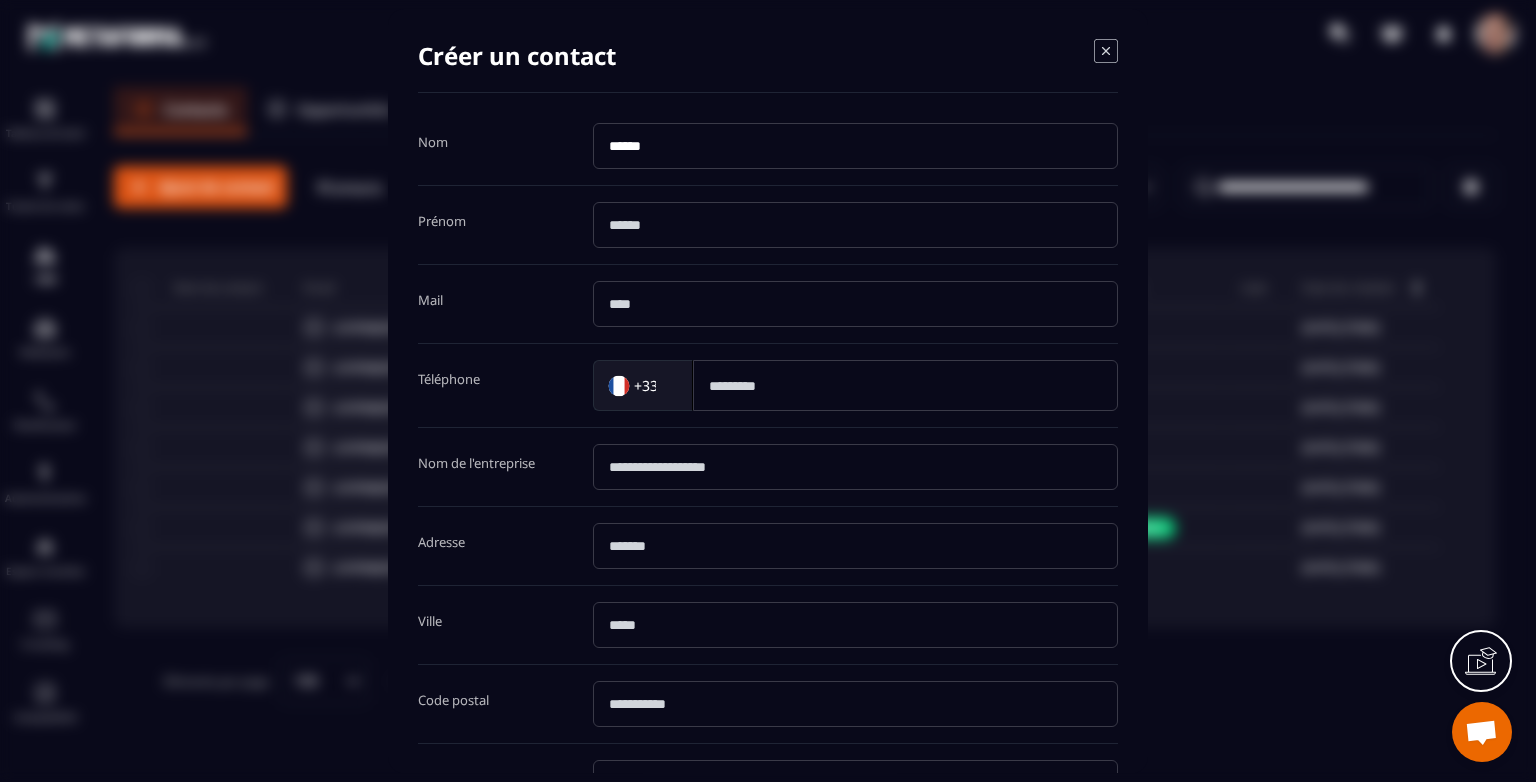 drag, startPoint x: 755, startPoint y: 151, endPoint x: 471, endPoint y: 176, distance: 285.09824 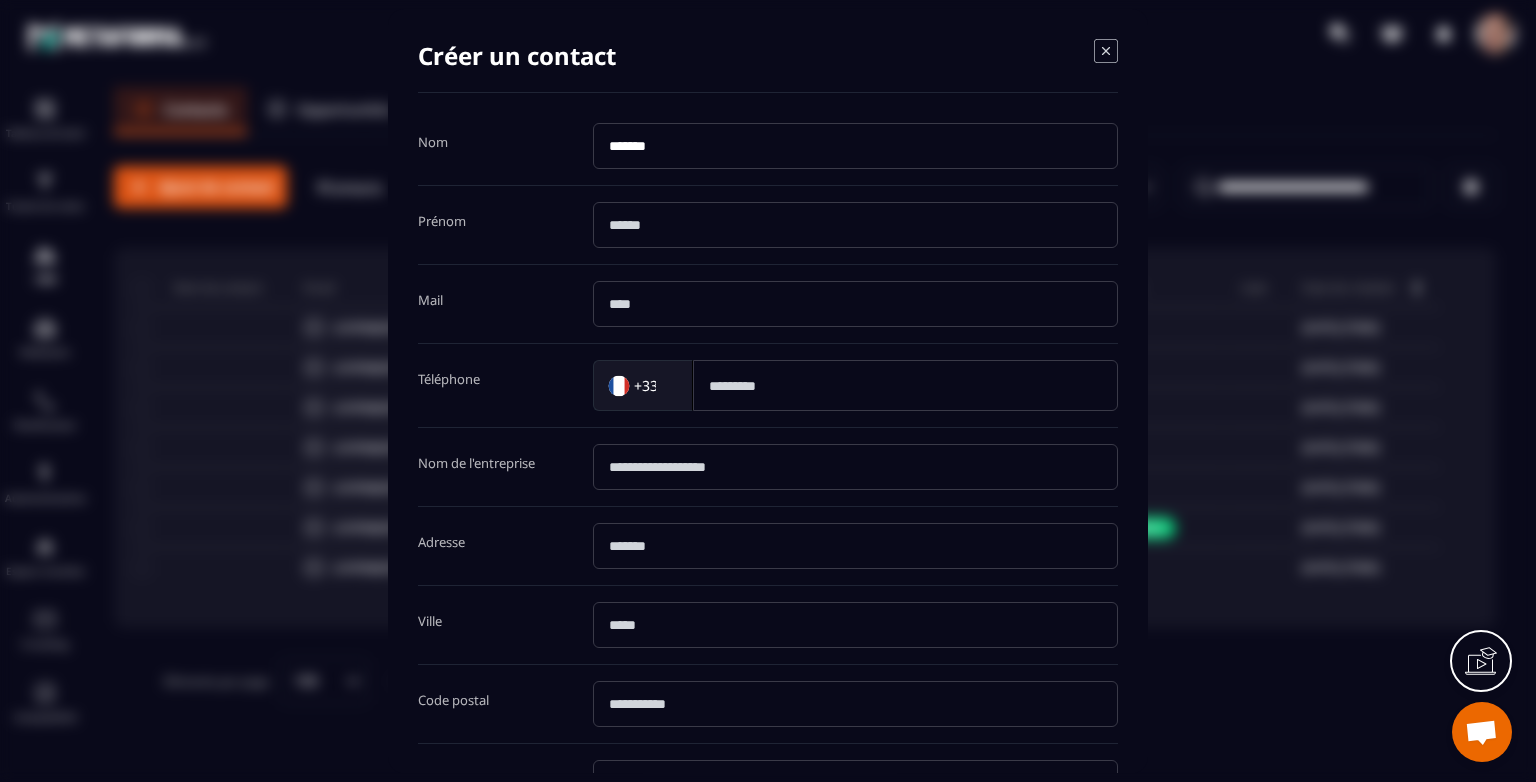 type on "*******" 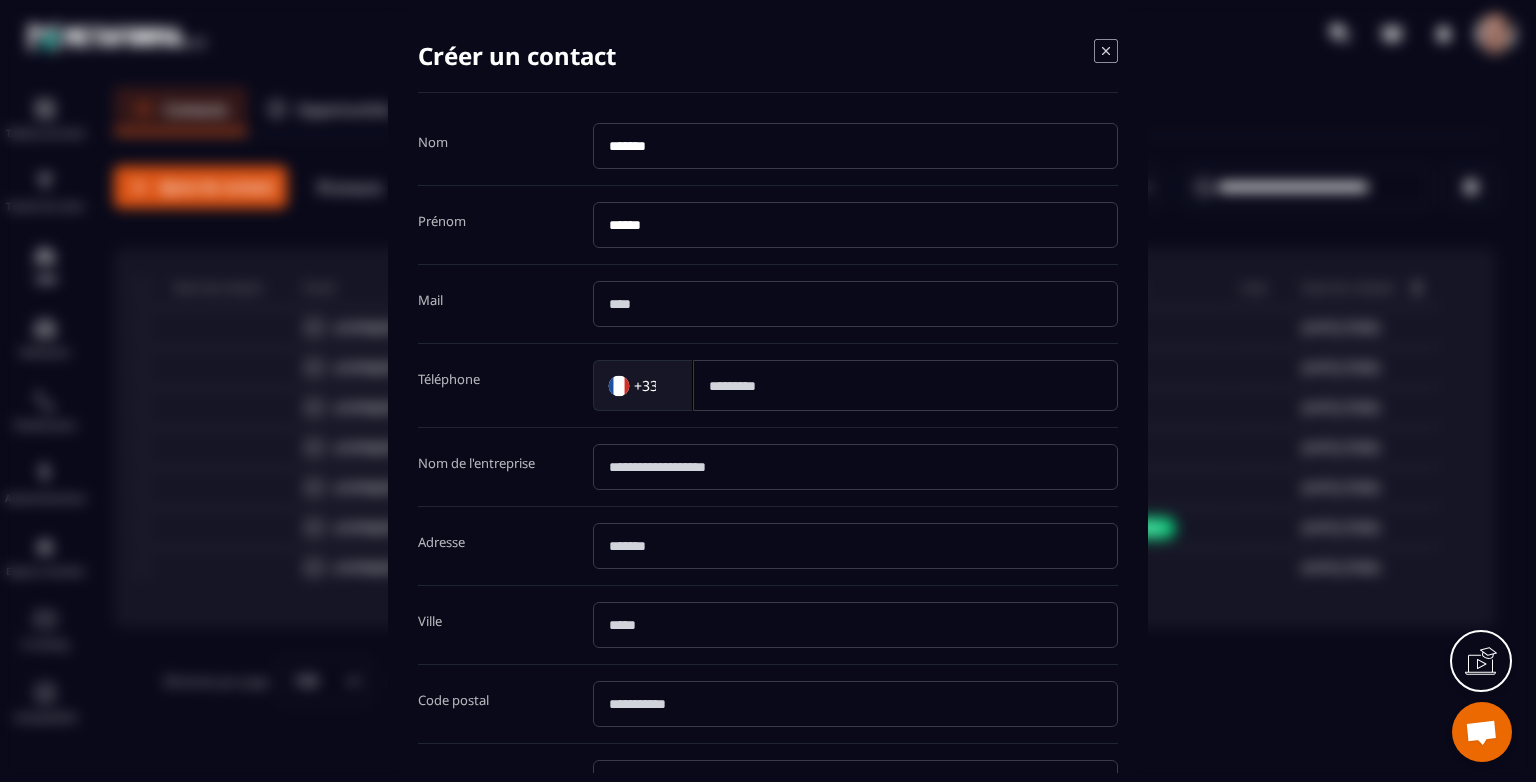 type on "******" 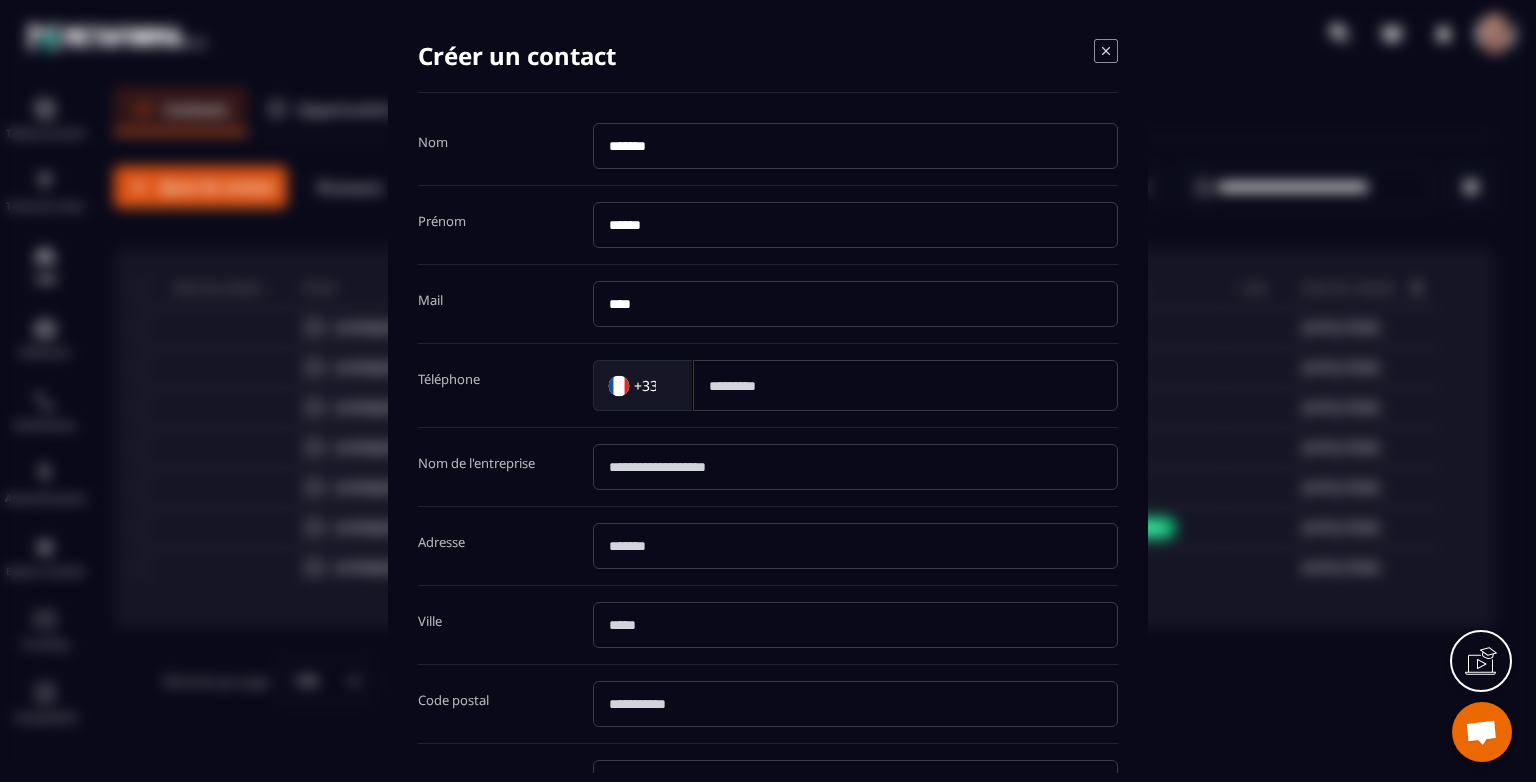 type on "****" 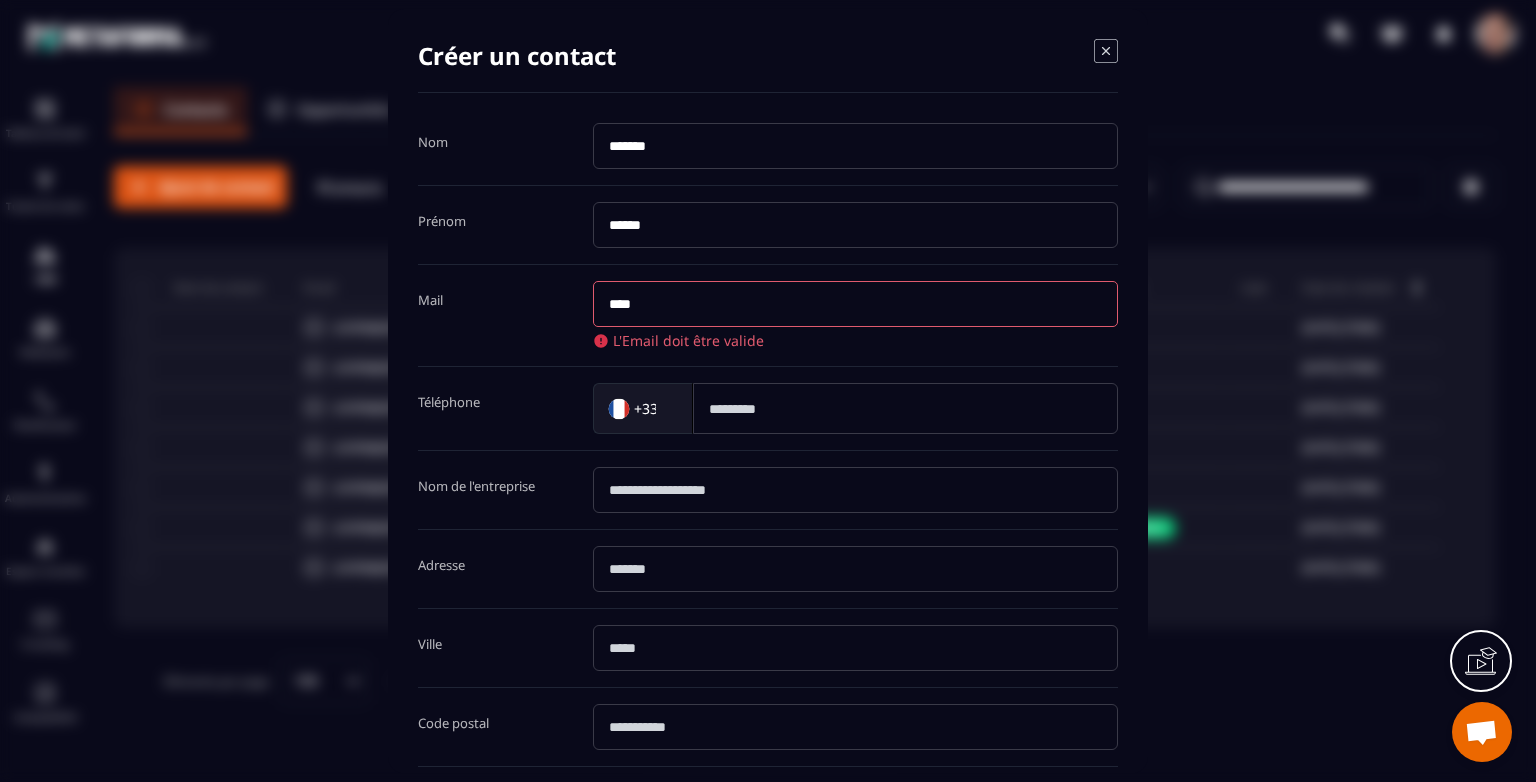 drag, startPoint x: 708, startPoint y: 155, endPoint x: 587, endPoint y: 152, distance: 121.037186 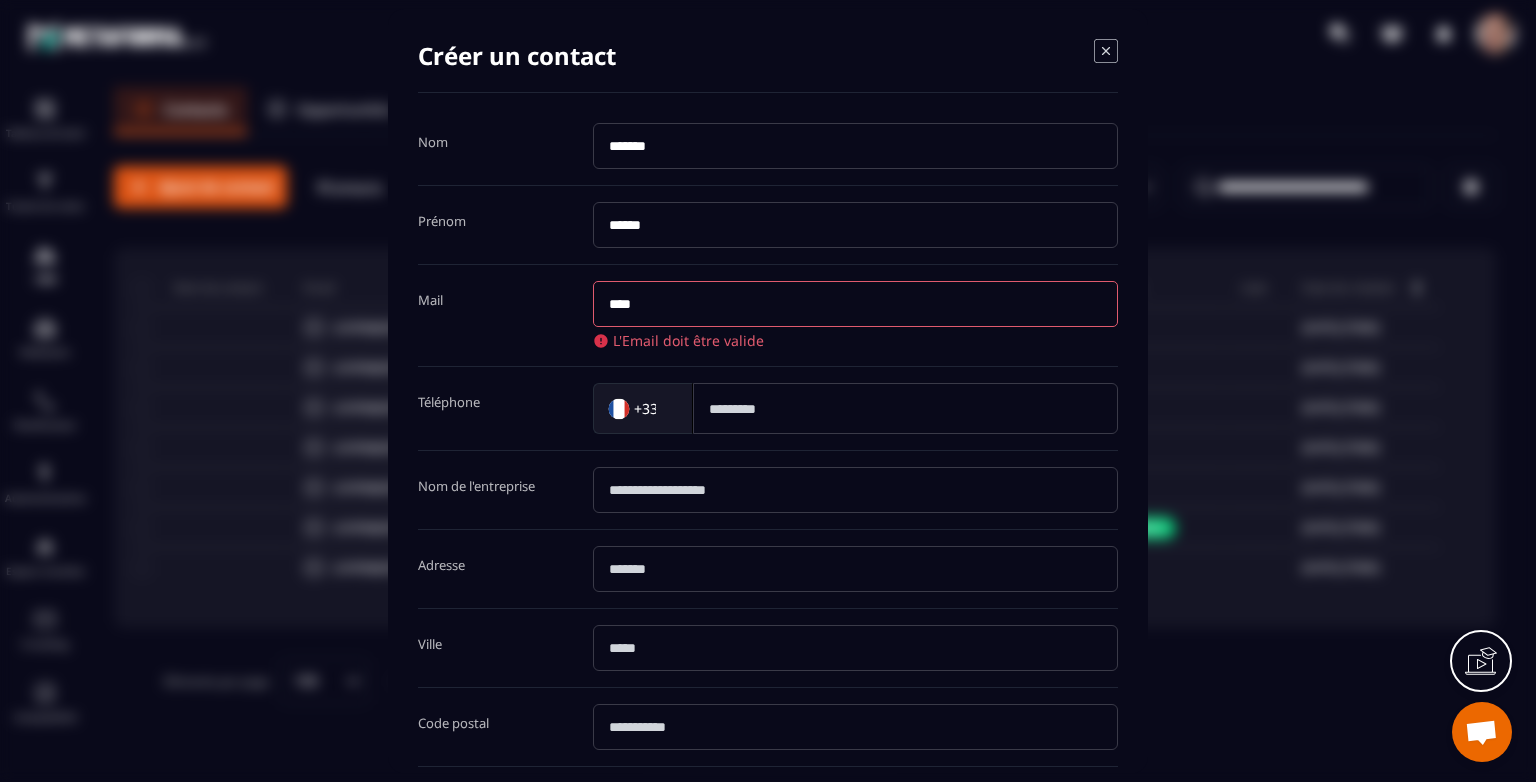 click on "Nom *******" at bounding box center (768, 154) 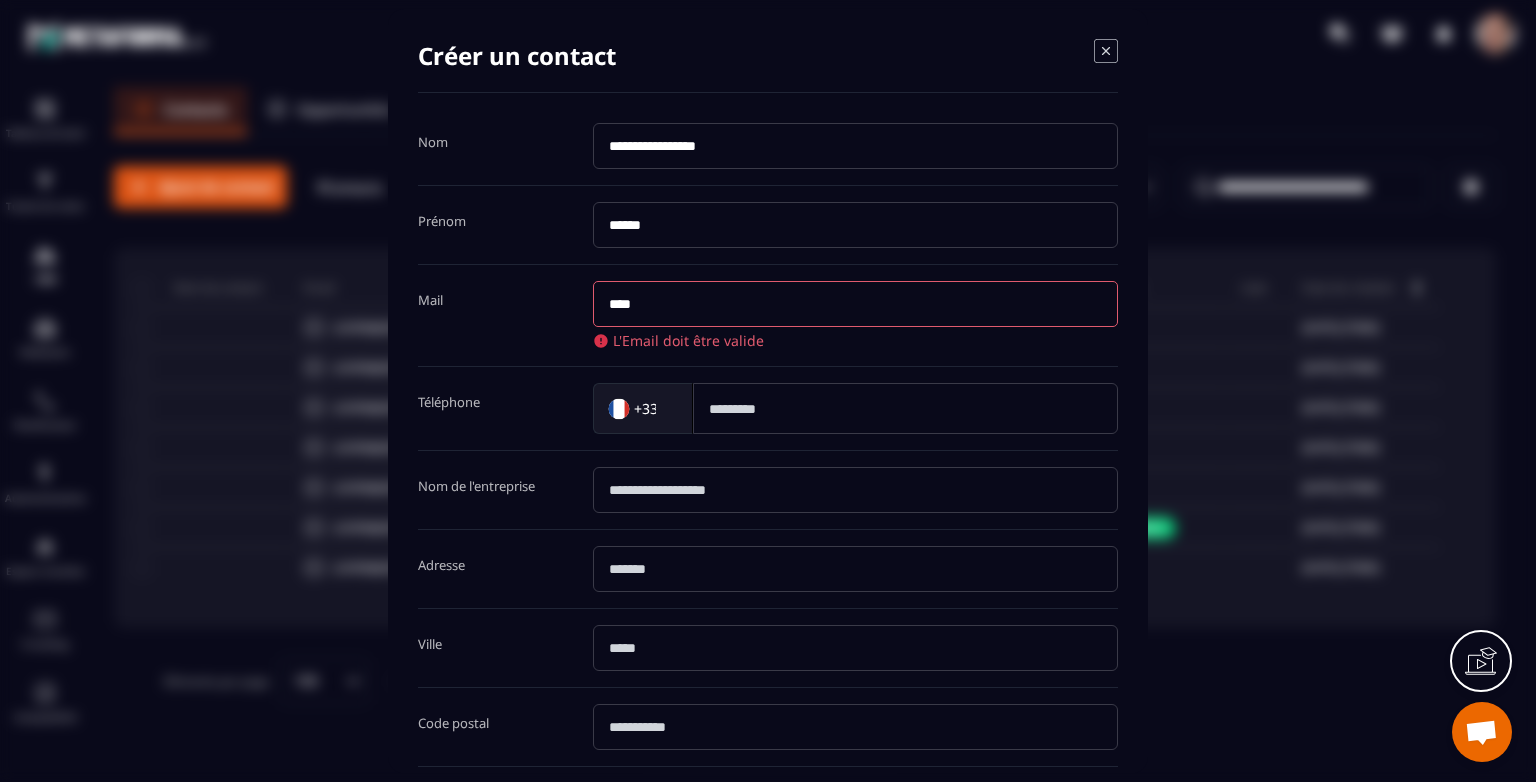 type on "**********" 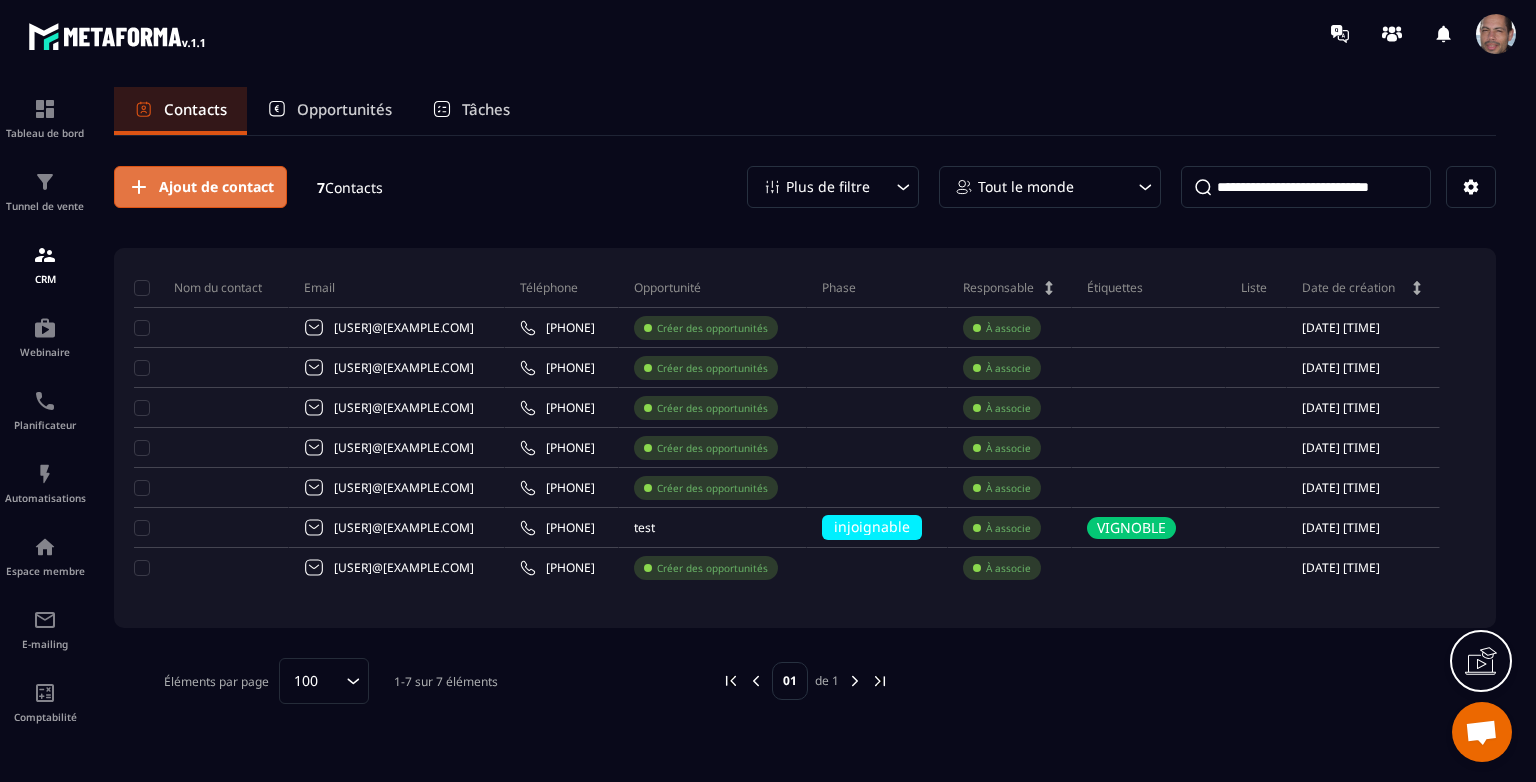 click on "Ajout de contact" at bounding box center [216, 187] 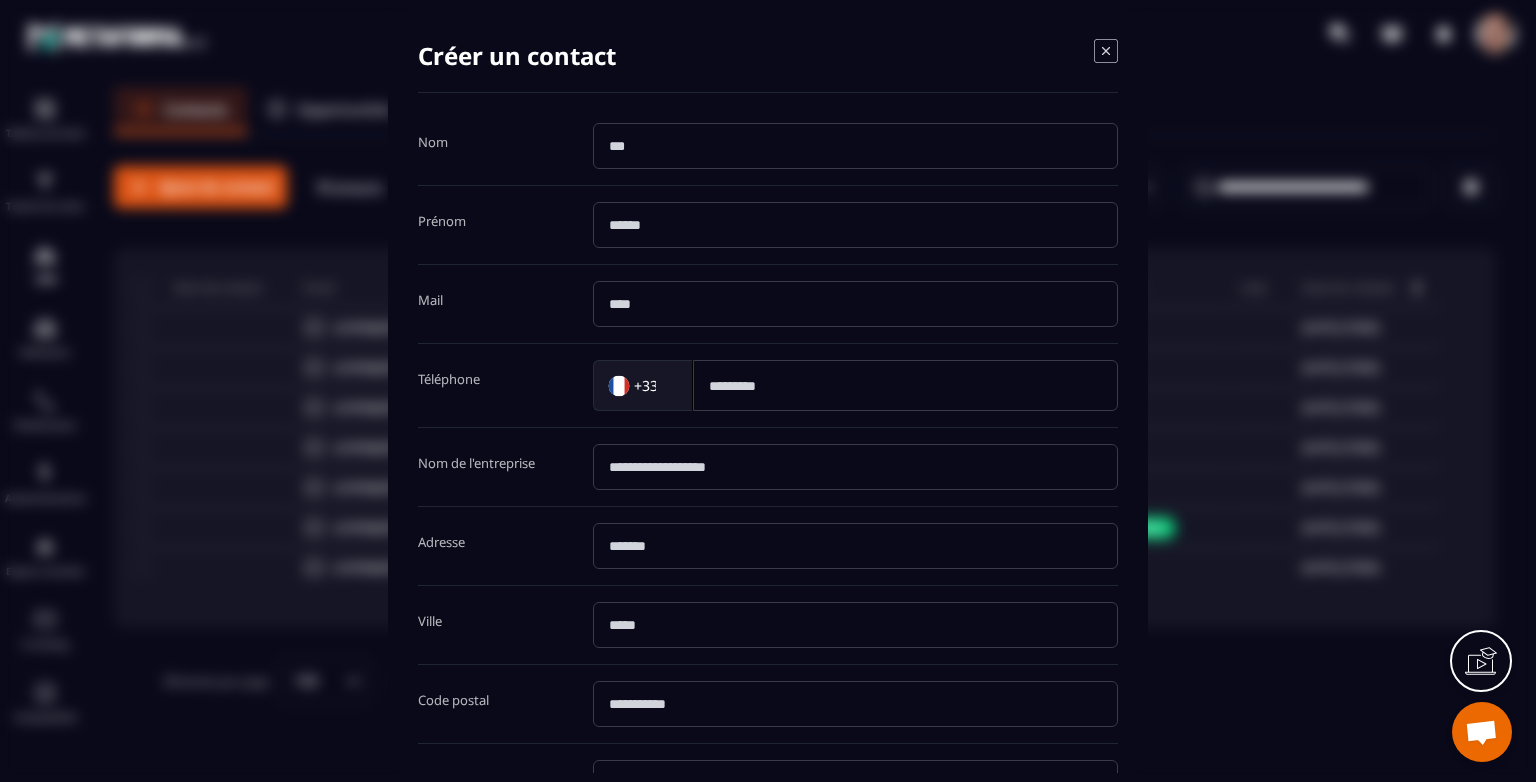 click at bounding box center [855, 146] 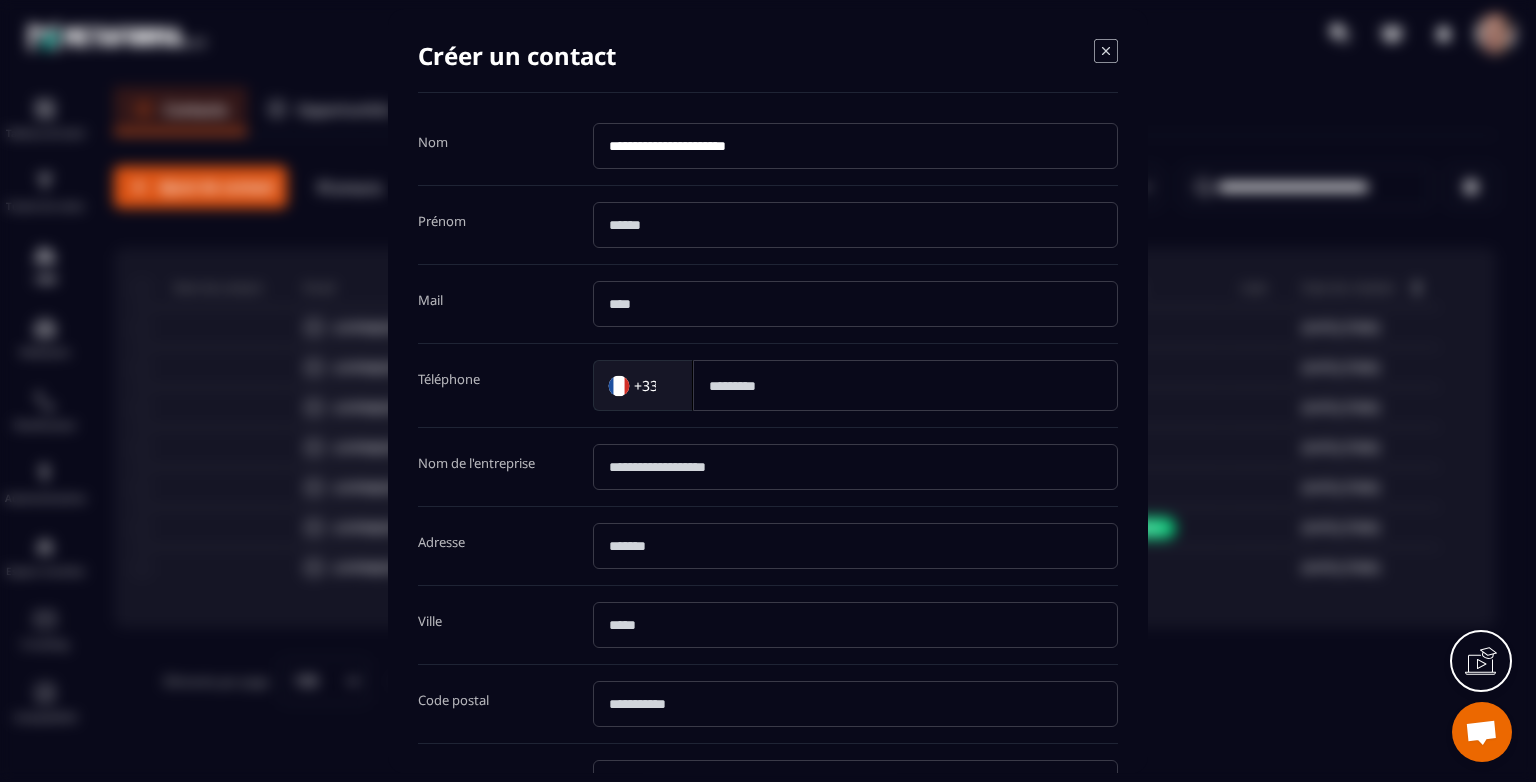 type on "**********" 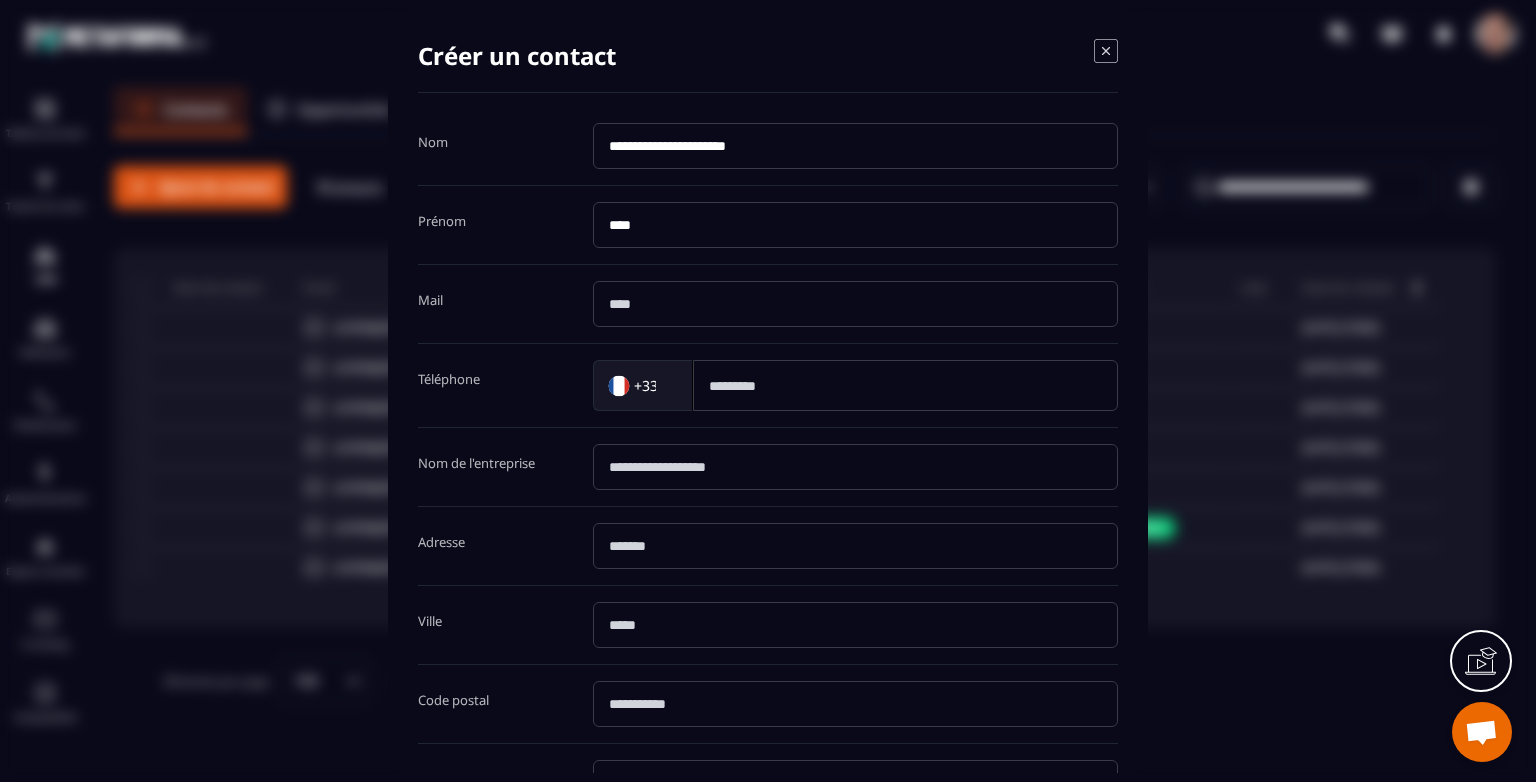 type on "****" 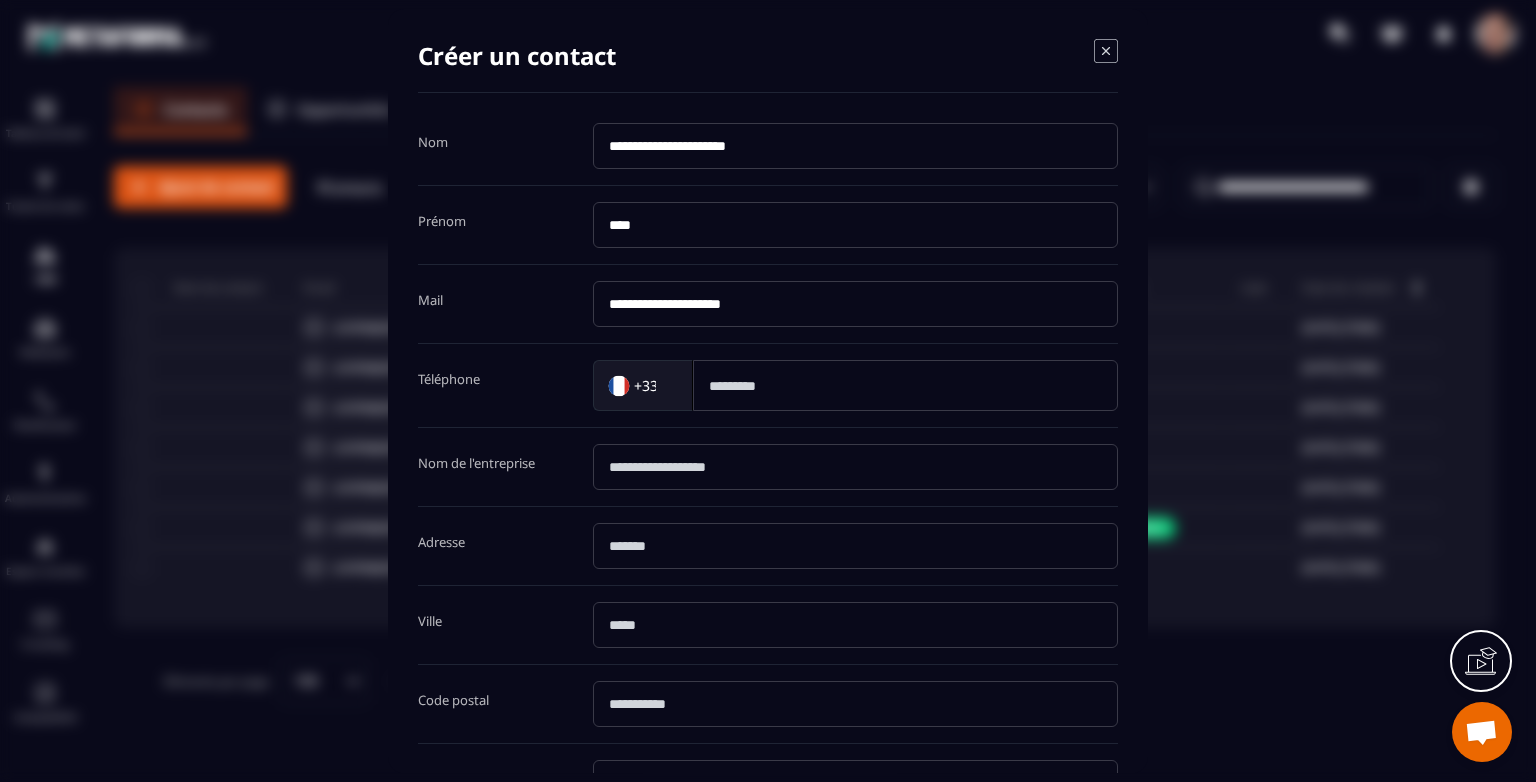 type on "**********" 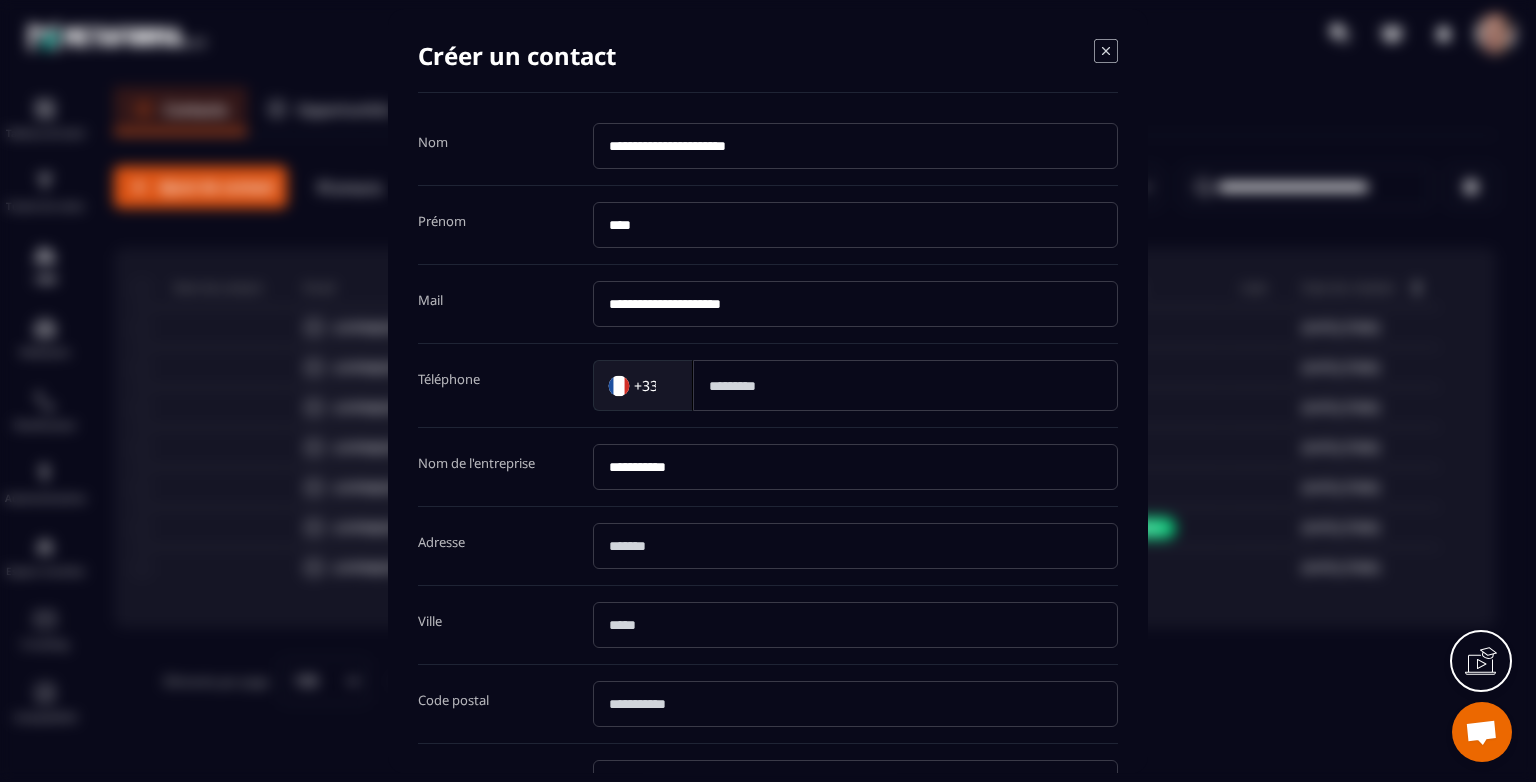 scroll, scrollTop: 328, scrollLeft: 0, axis: vertical 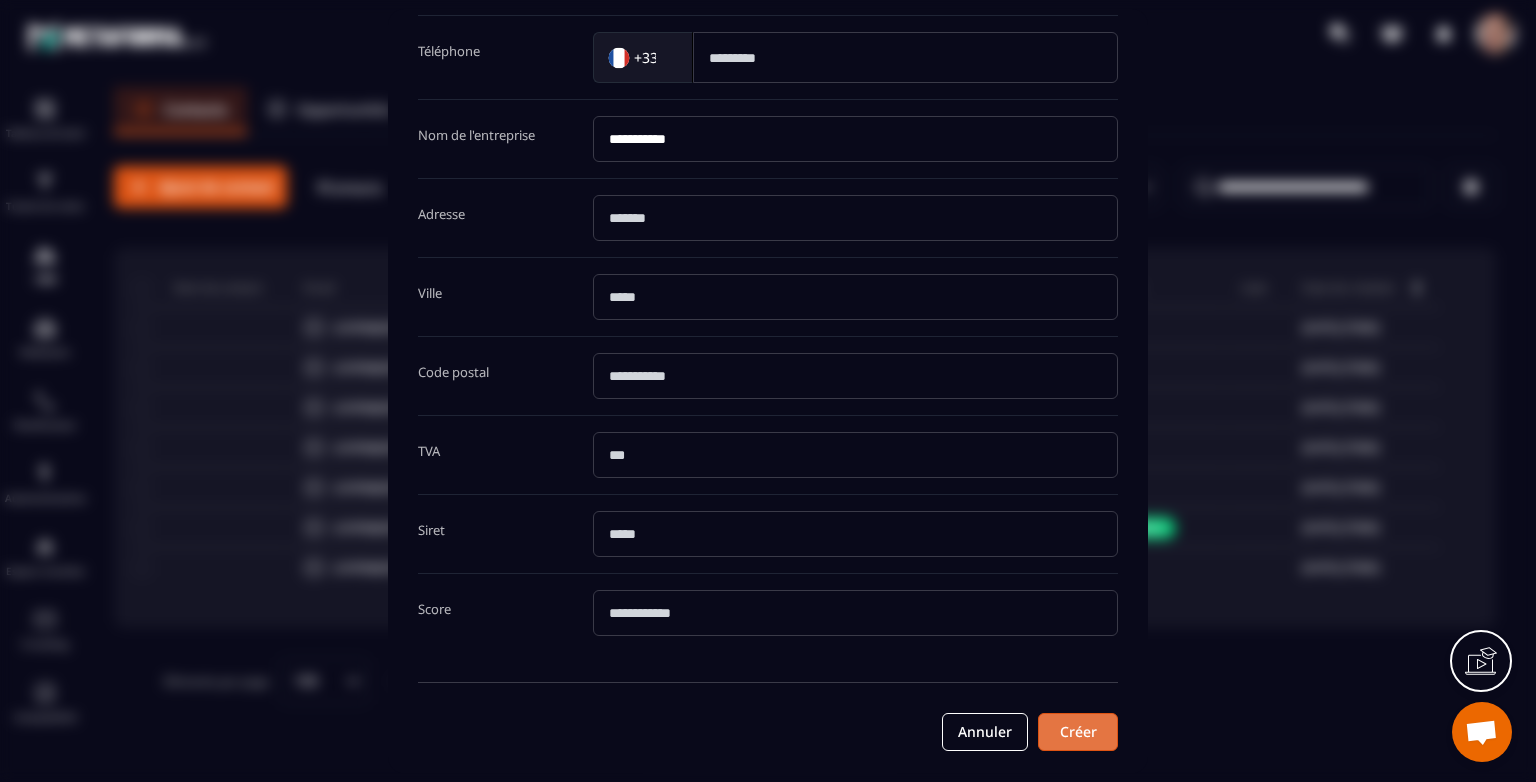 type on "**********" 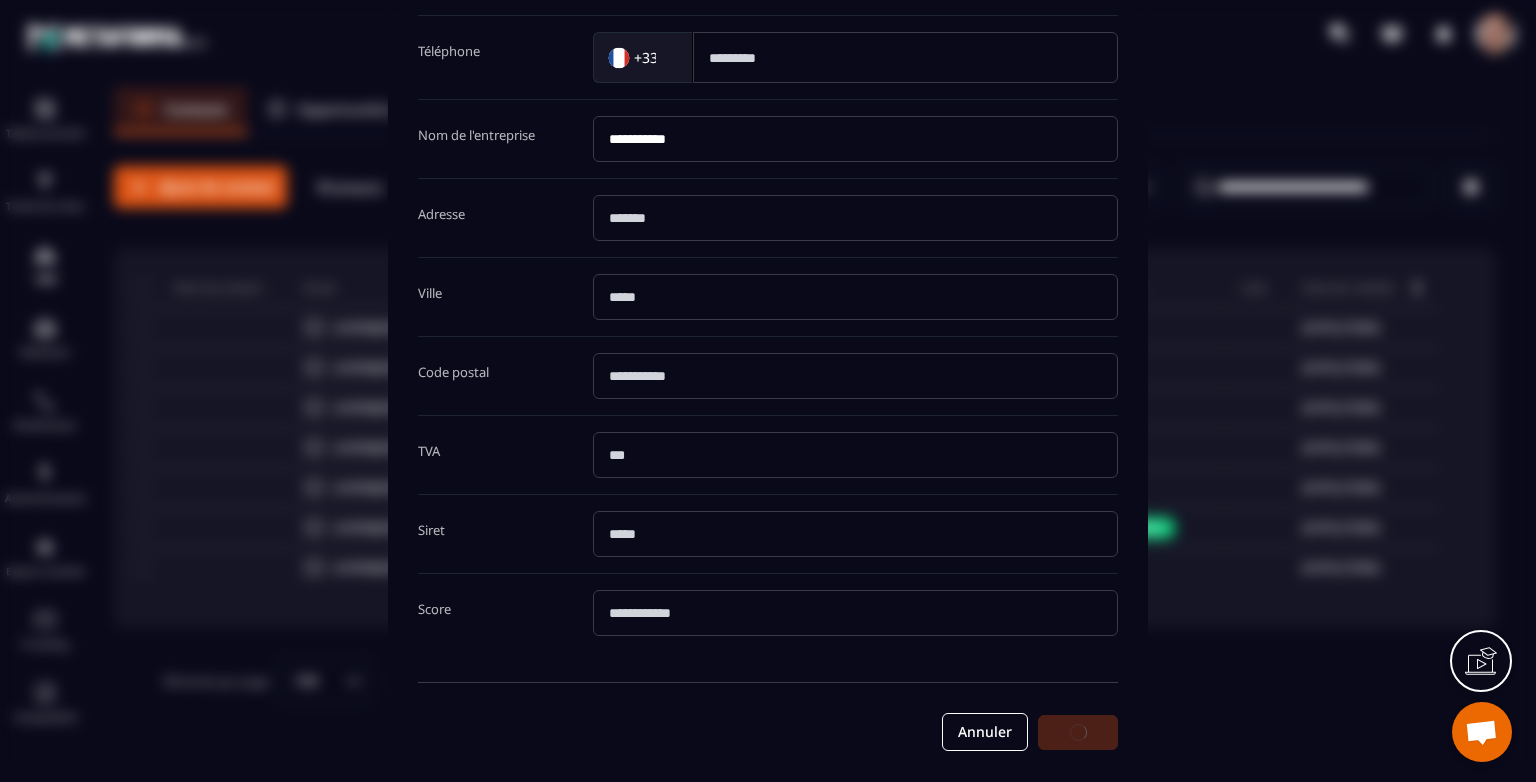 scroll, scrollTop: 0, scrollLeft: 0, axis: both 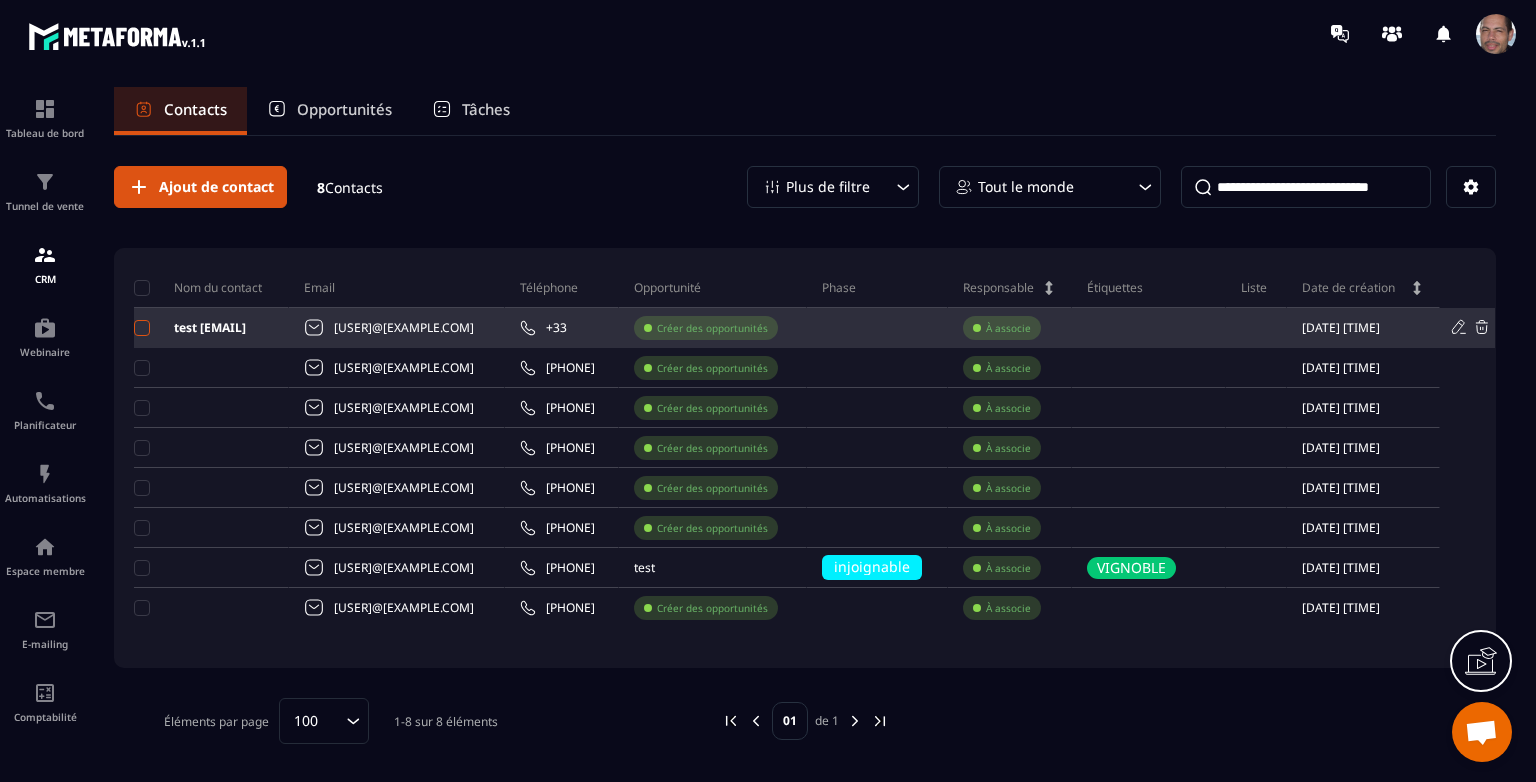 click at bounding box center (142, 328) 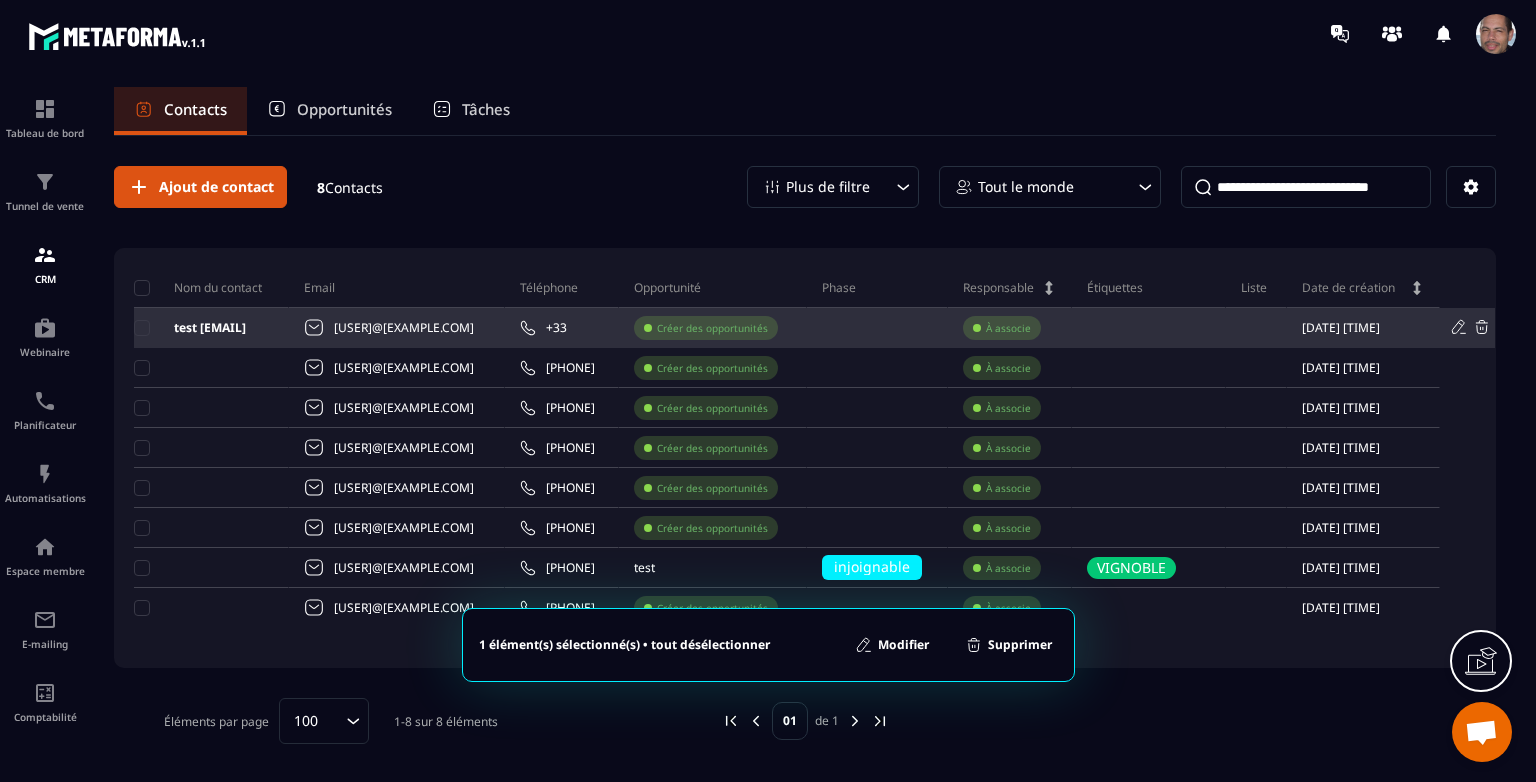 click on "À associe" at bounding box center [1008, 328] 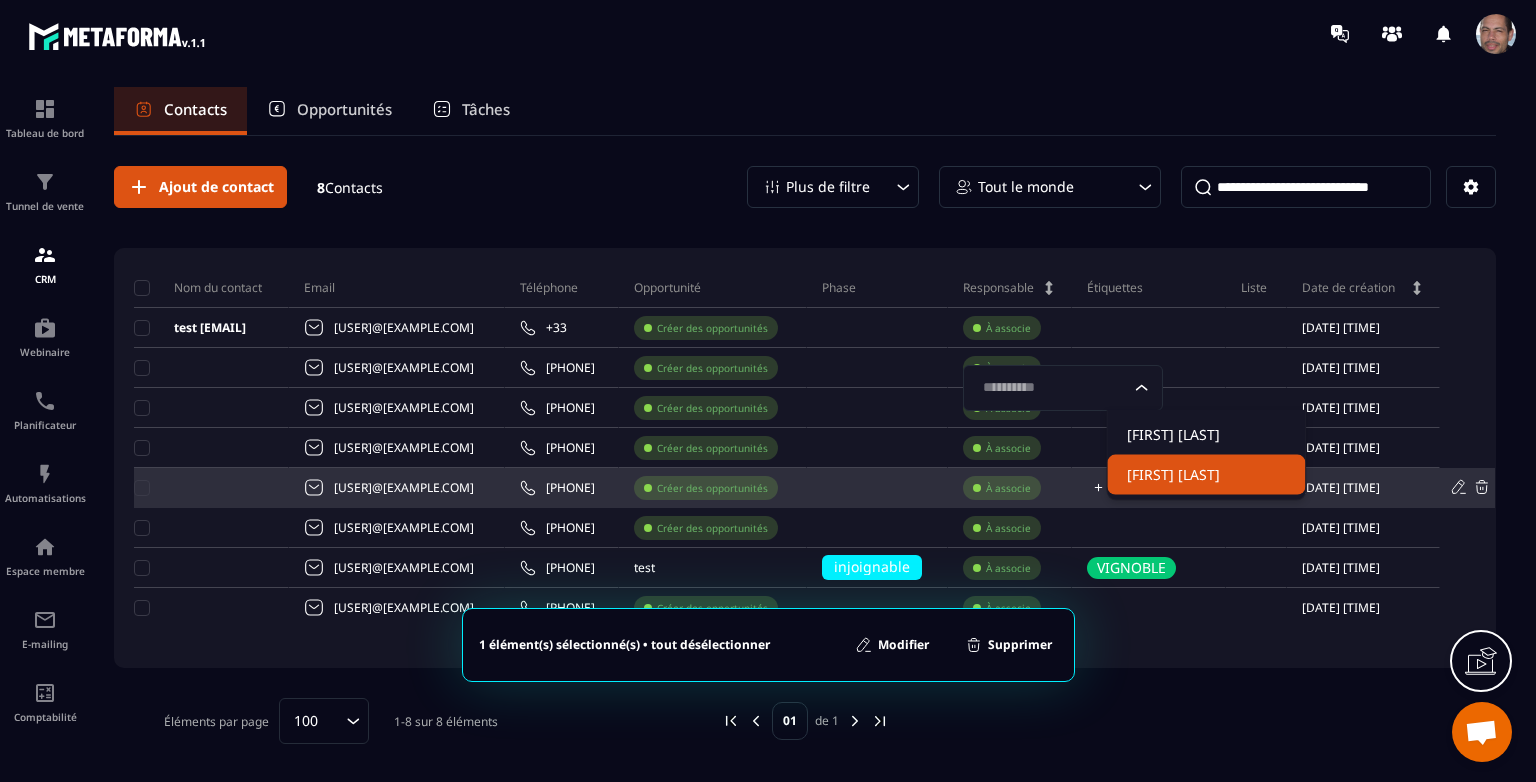 click on "[FIRST] [LAST]" 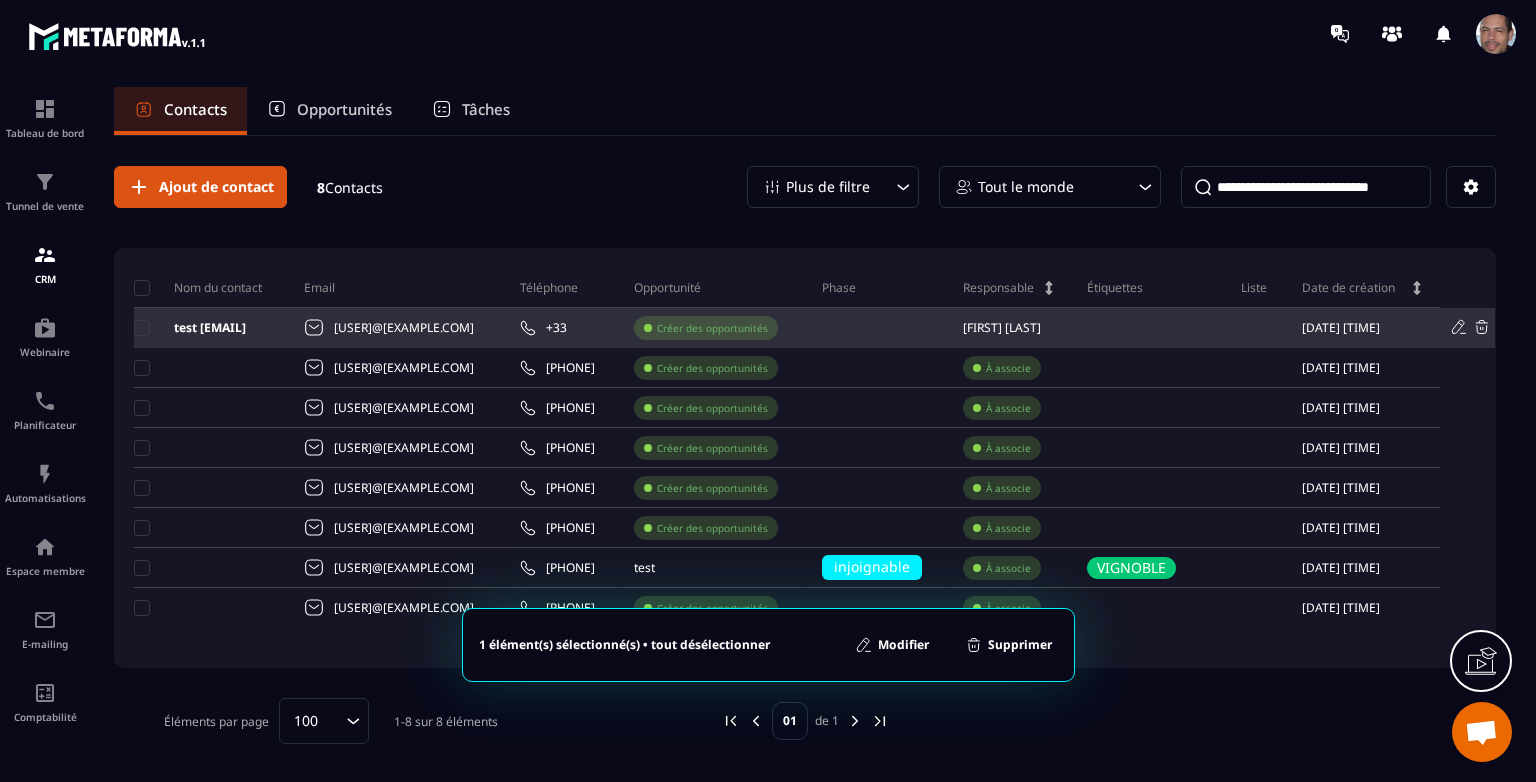 click on "Créer des opportunités" at bounding box center [712, 328] 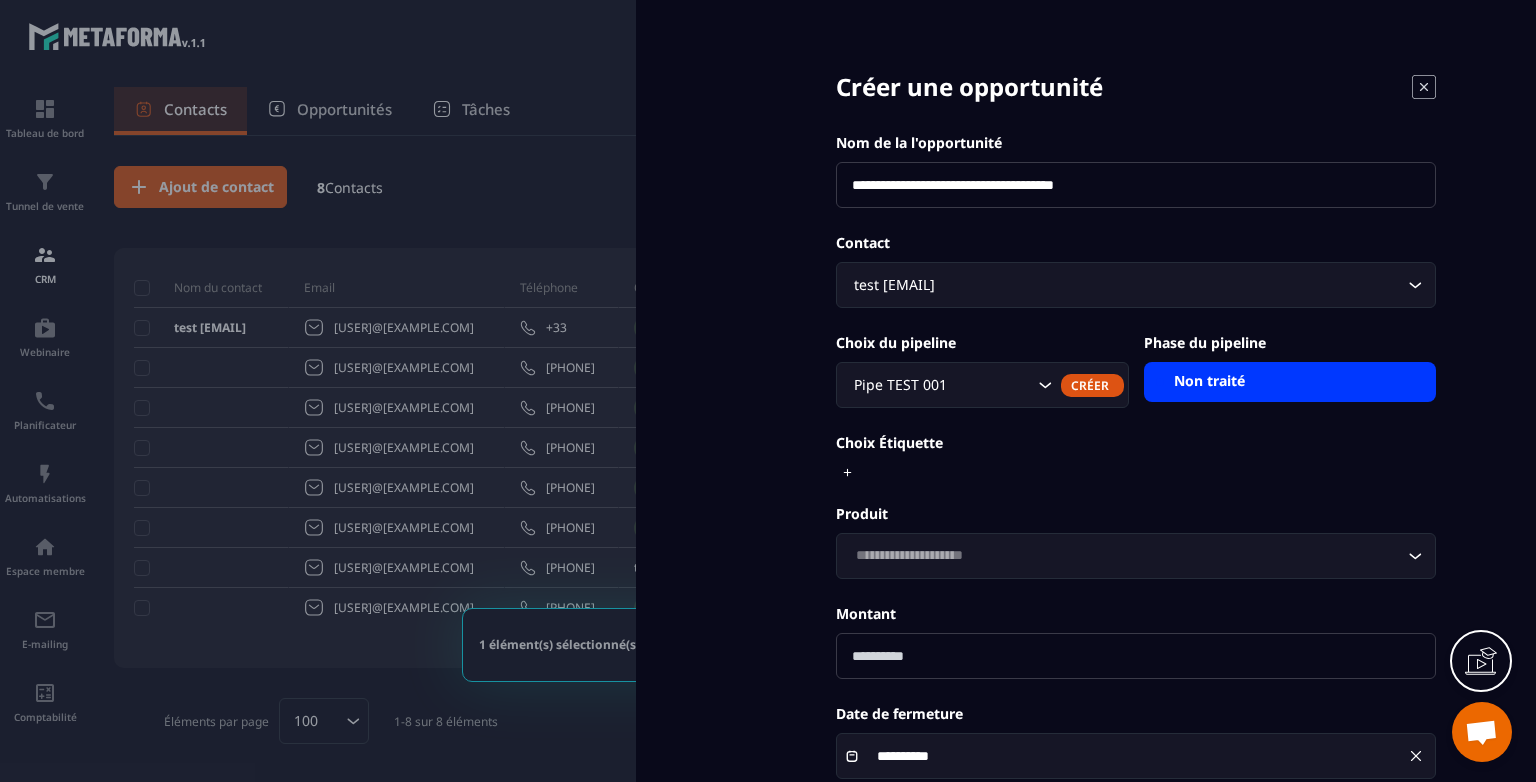 click on "Choix Étiquette" at bounding box center [1136, 458] 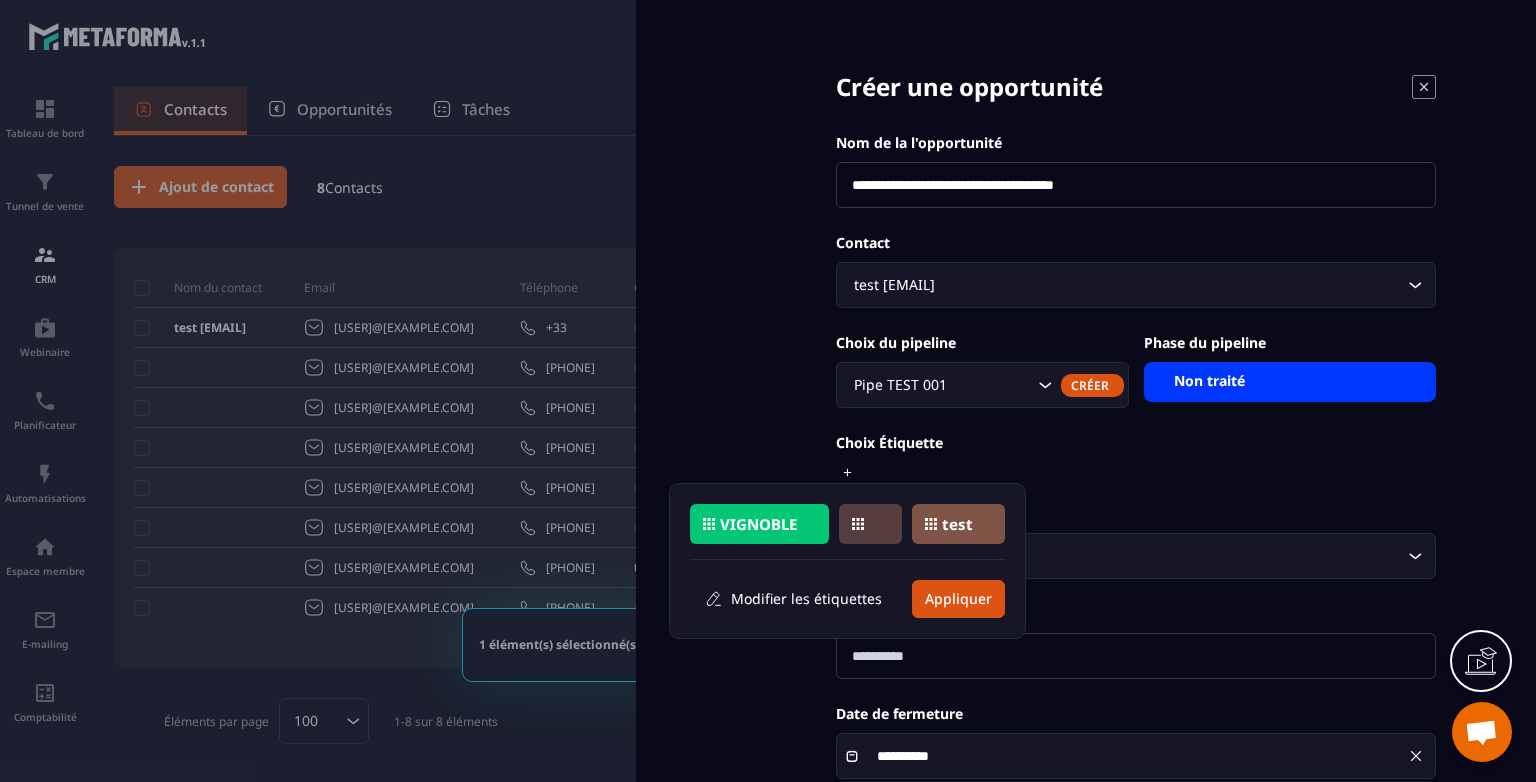 click 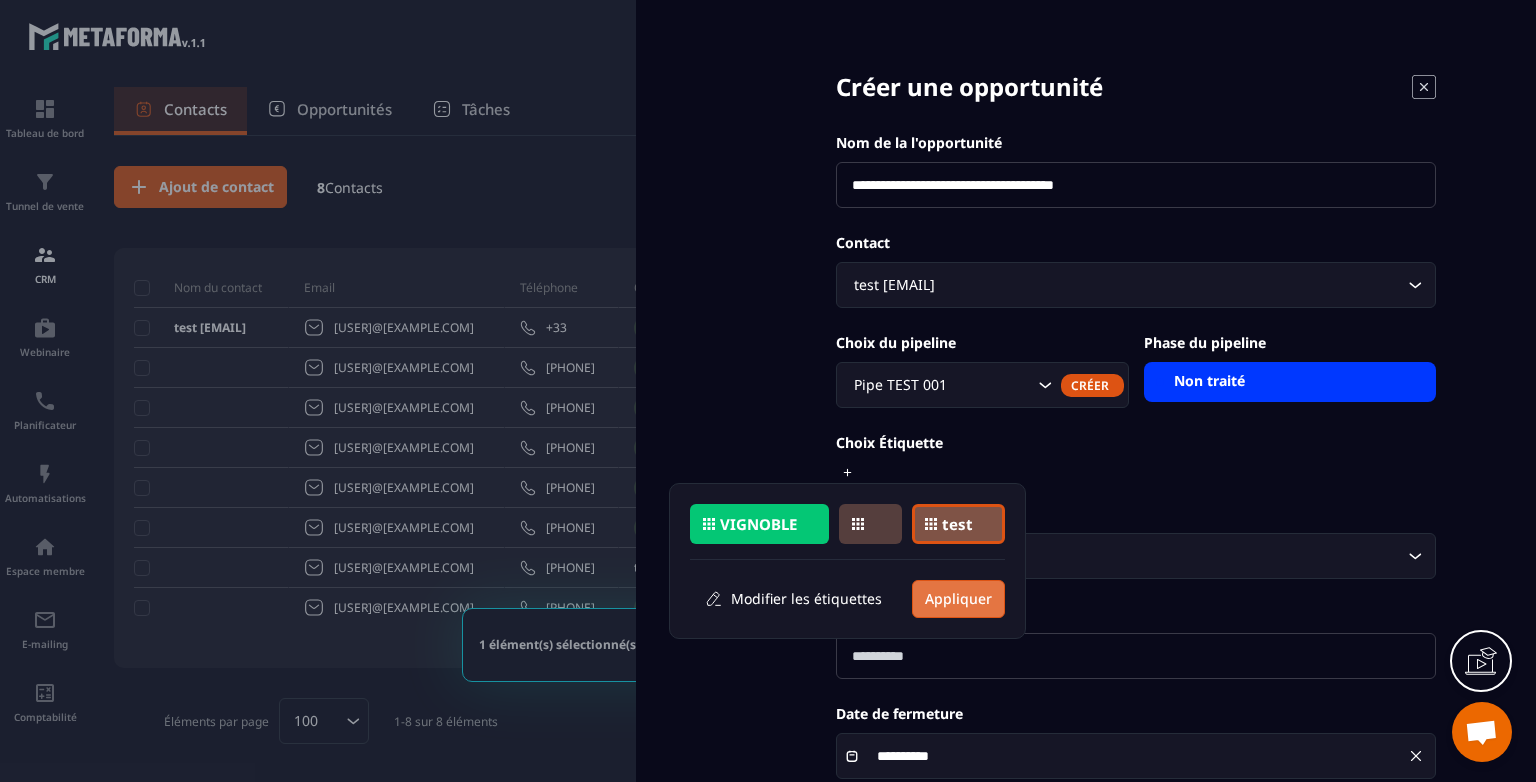click on "Appliquer" at bounding box center [958, 599] 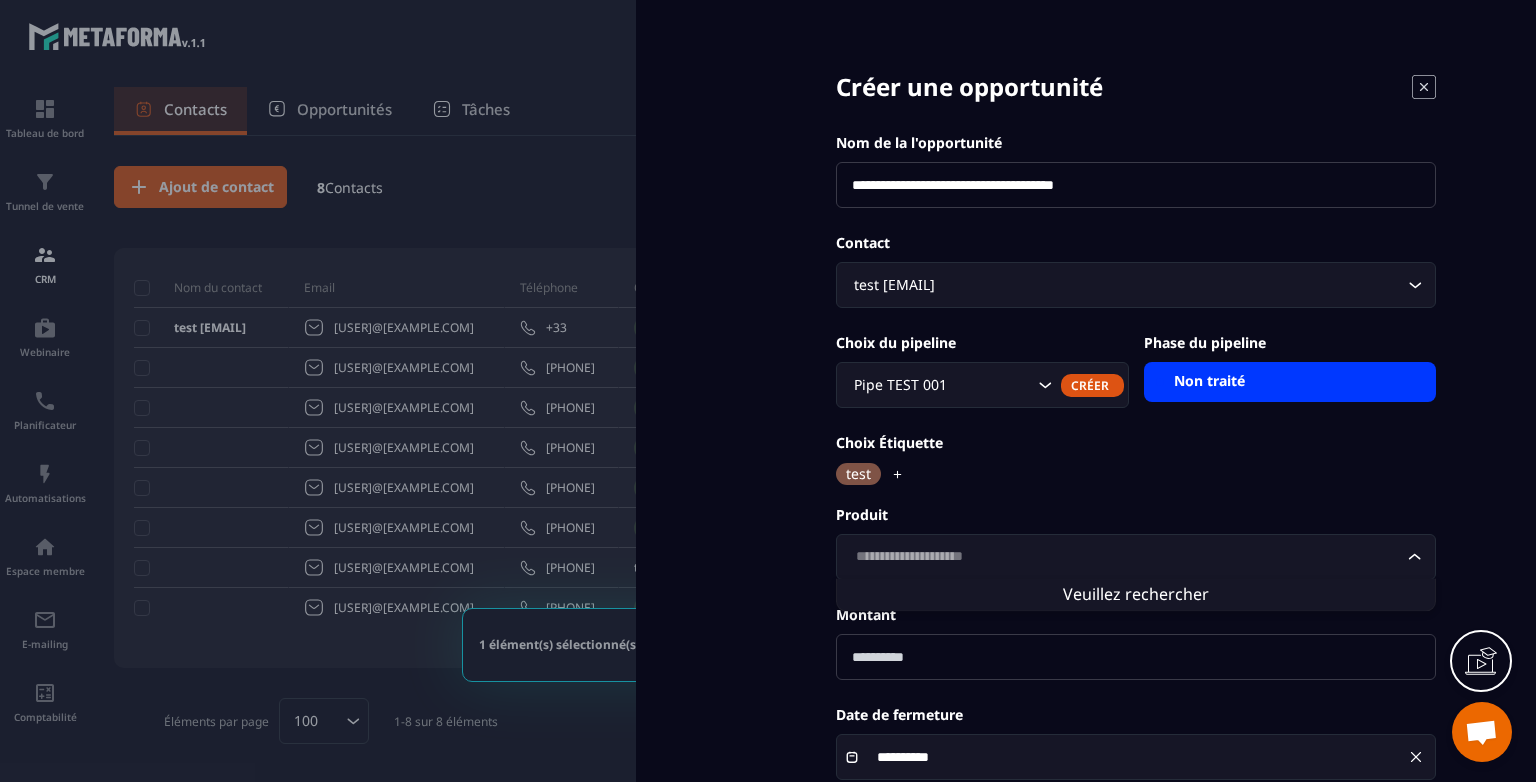 click on "Loading..." 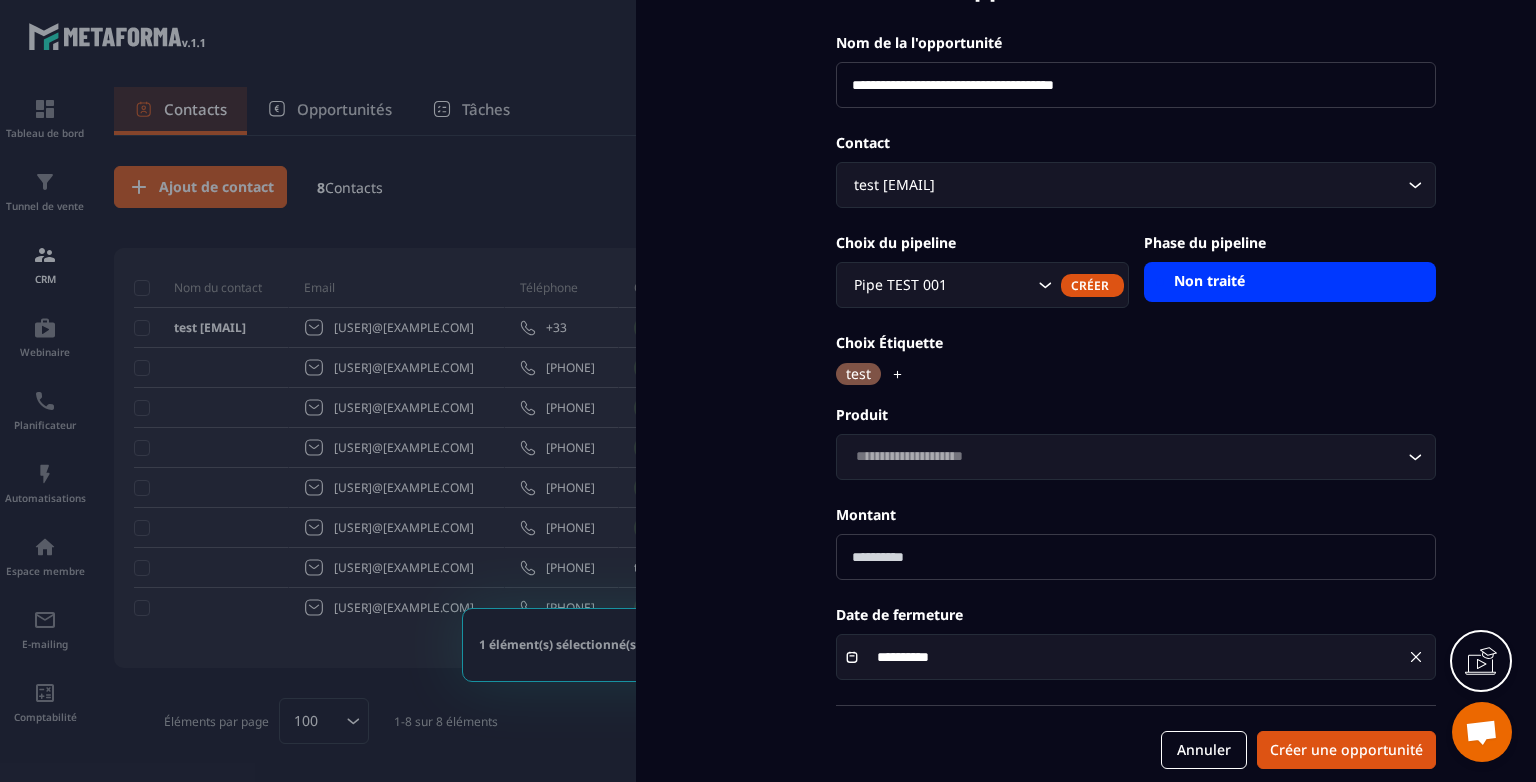 scroll, scrollTop: 125, scrollLeft: 0, axis: vertical 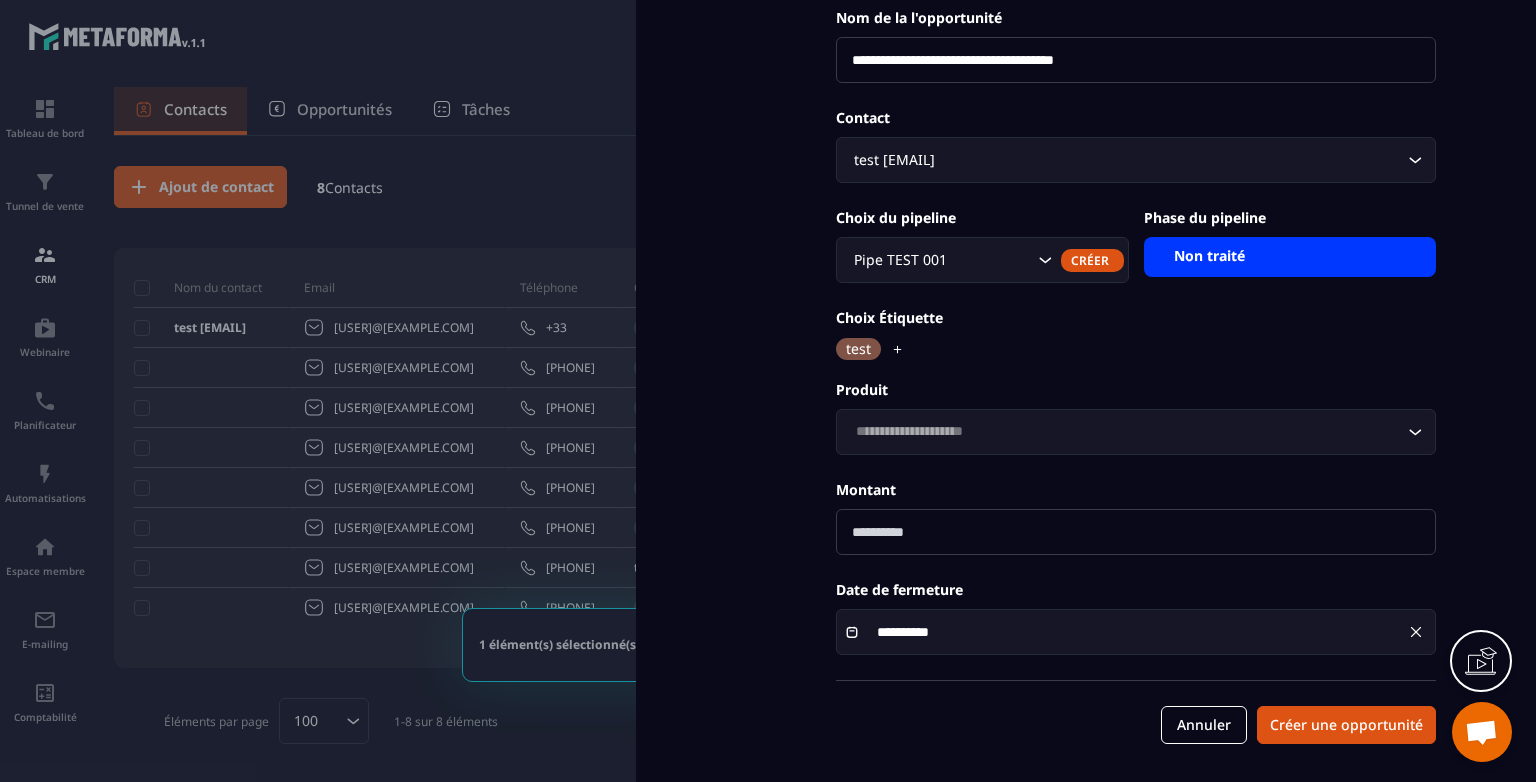 click 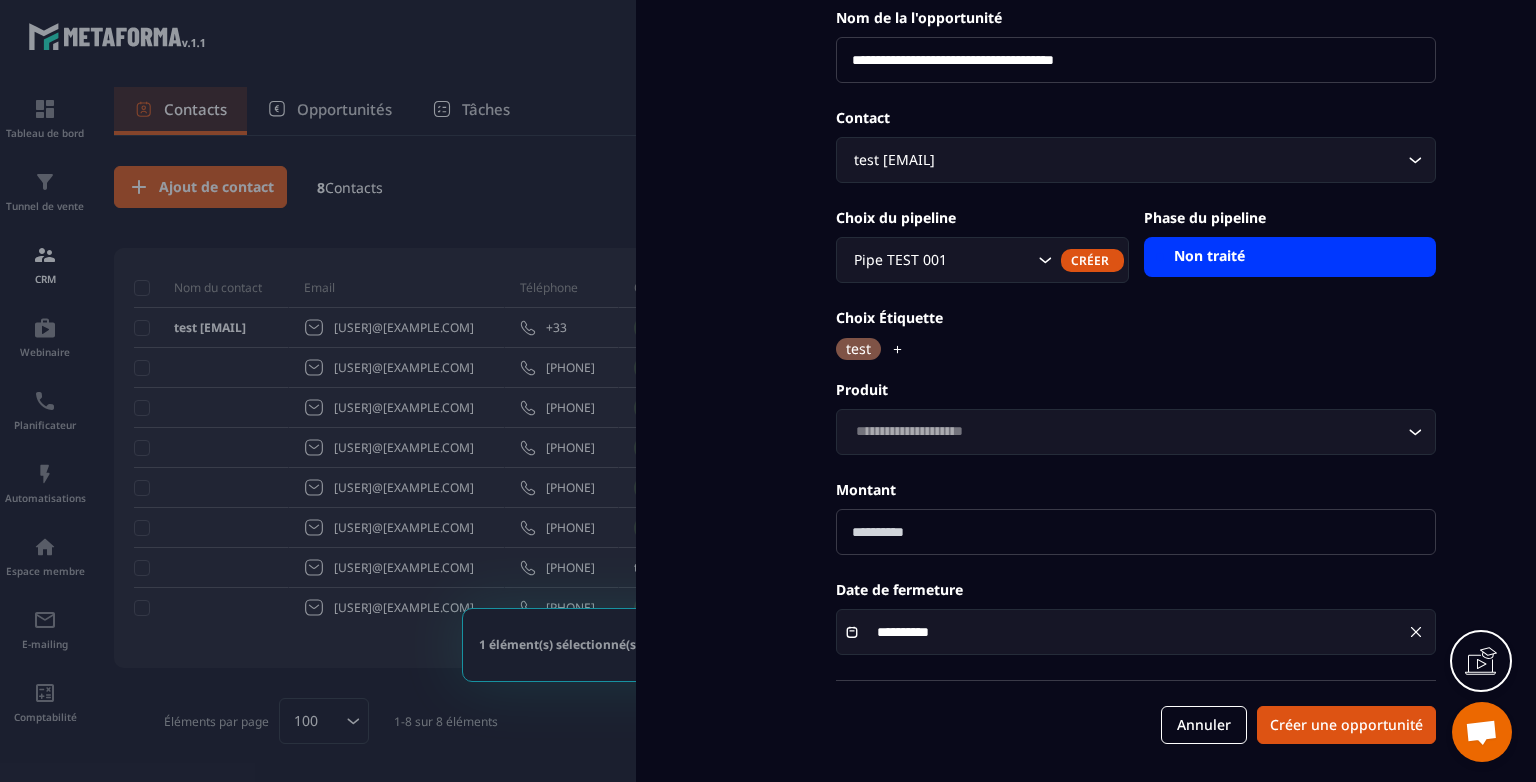 click on "**********" at bounding box center [1136, 329] 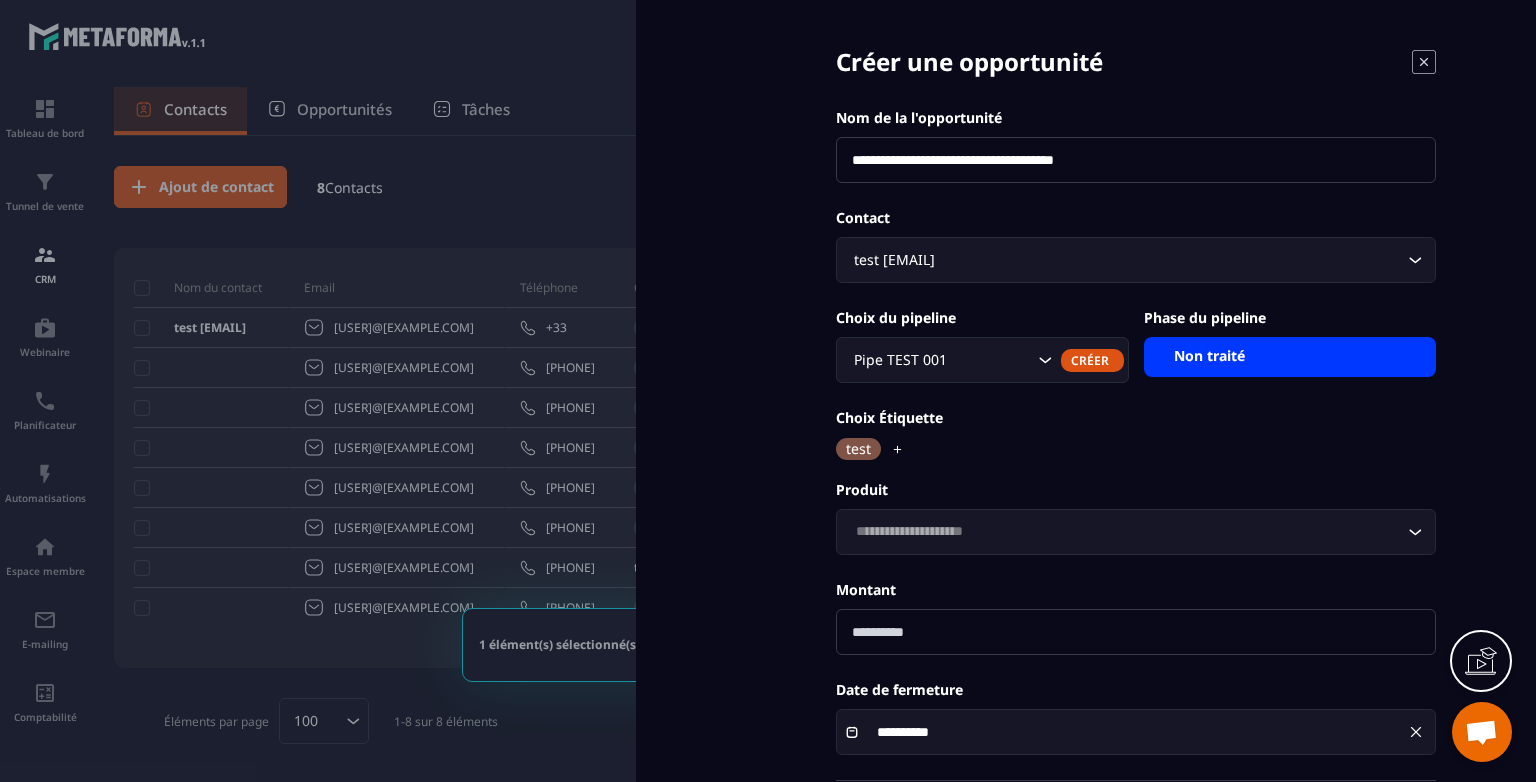 scroll, scrollTop: 125, scrollLeft: 0, axis: vertical 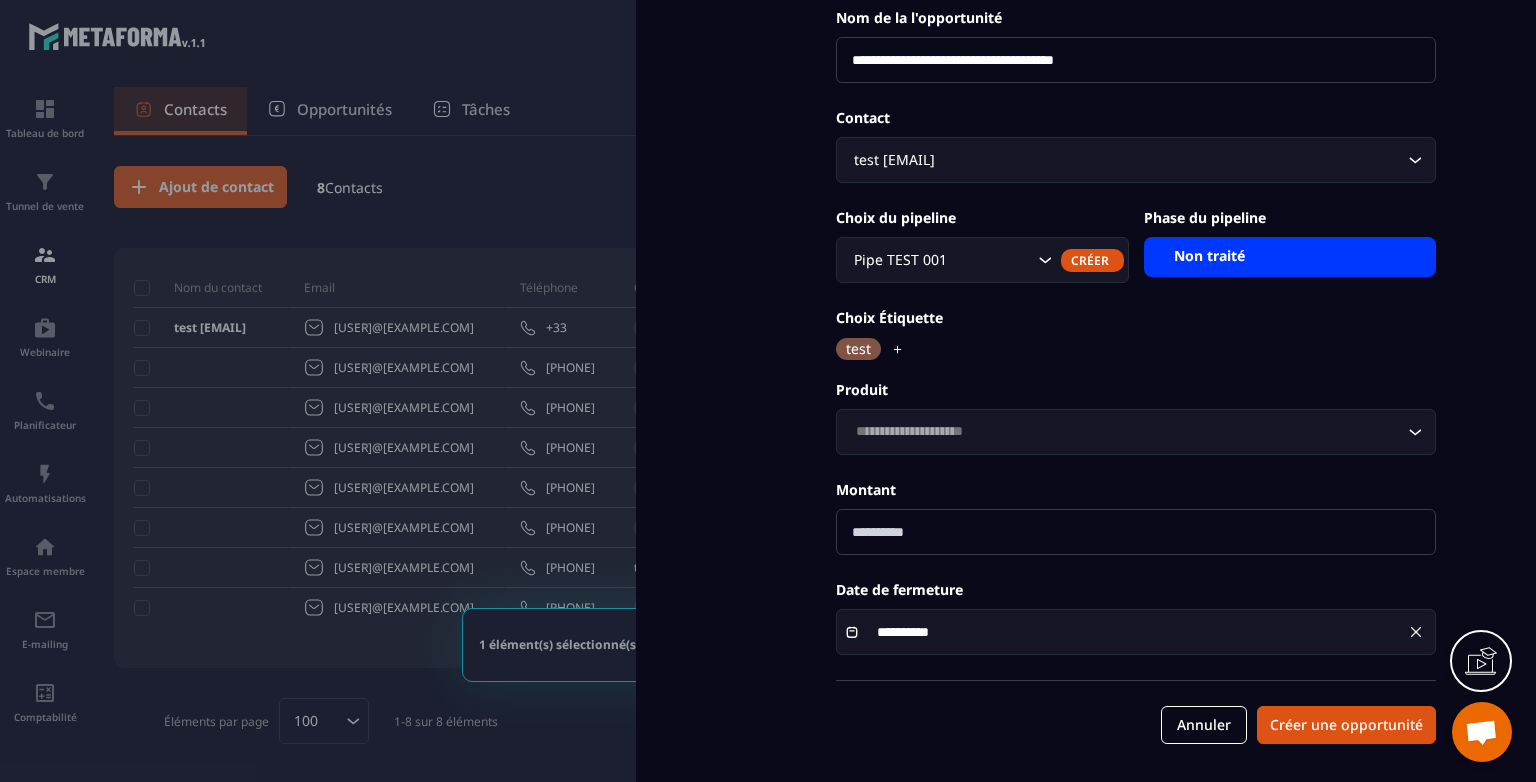 click 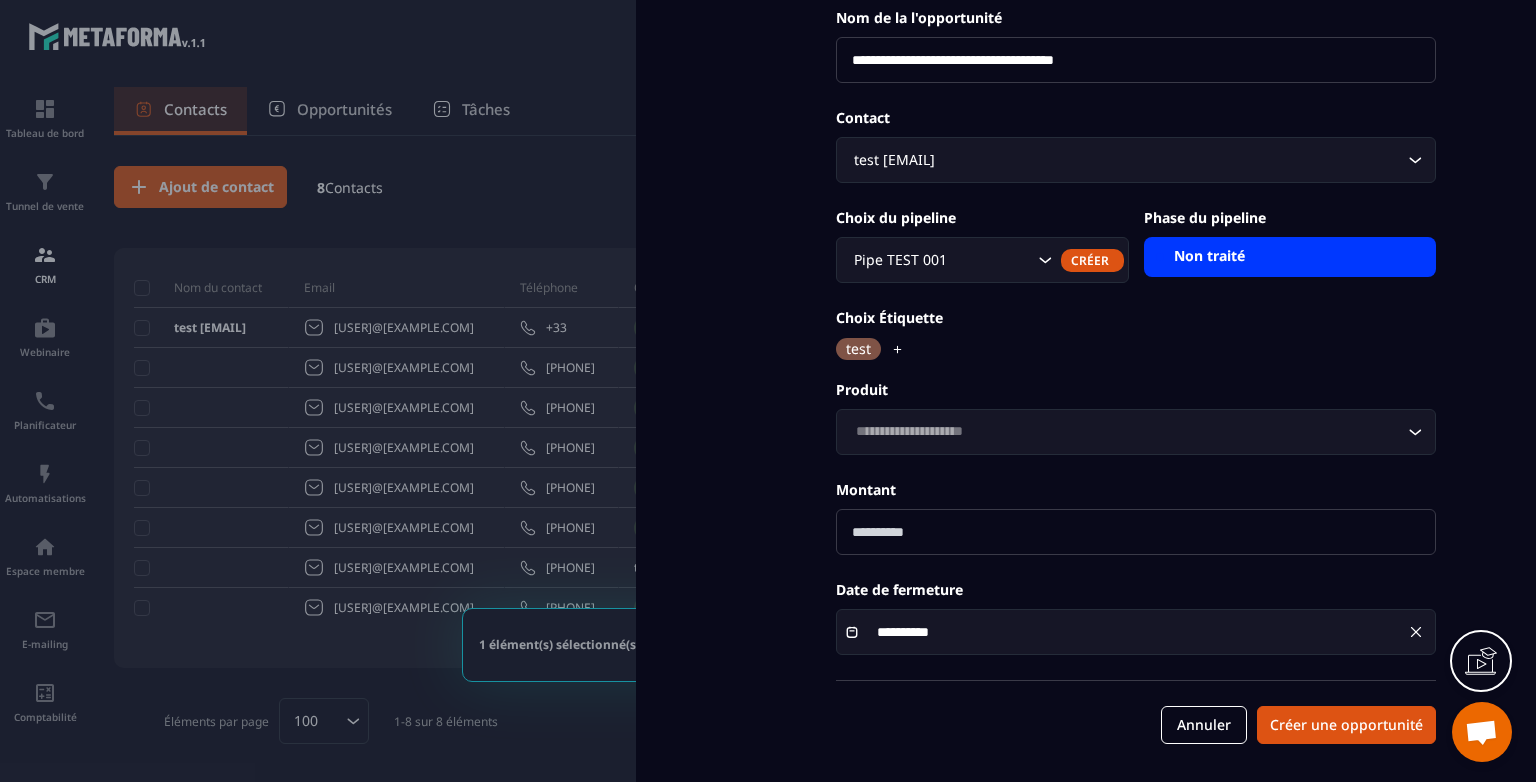 click on "Produit" at bounding box center [1136, 389] 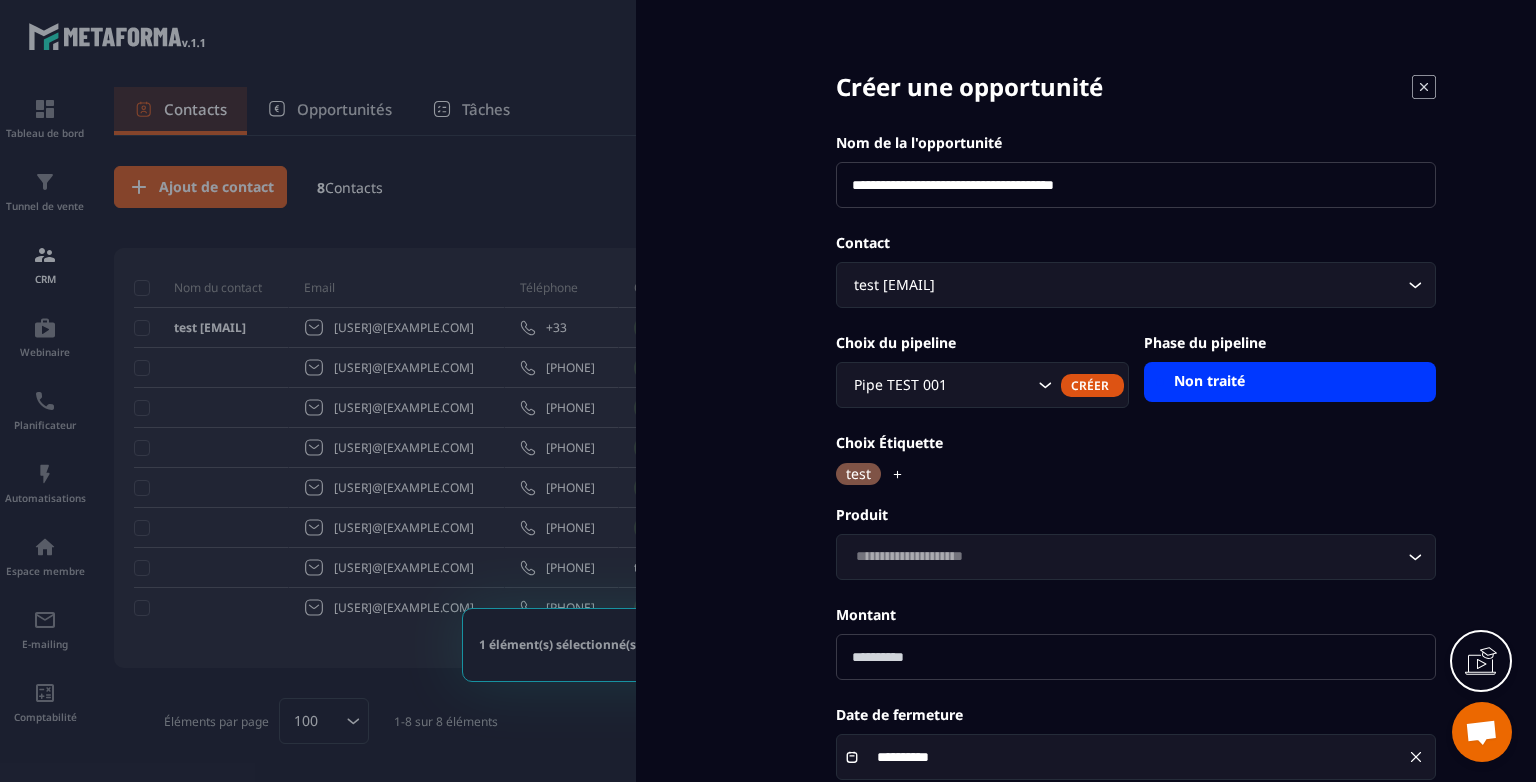 scroll, scrollTop: 125, scrollLeft: 0, axis: vertical 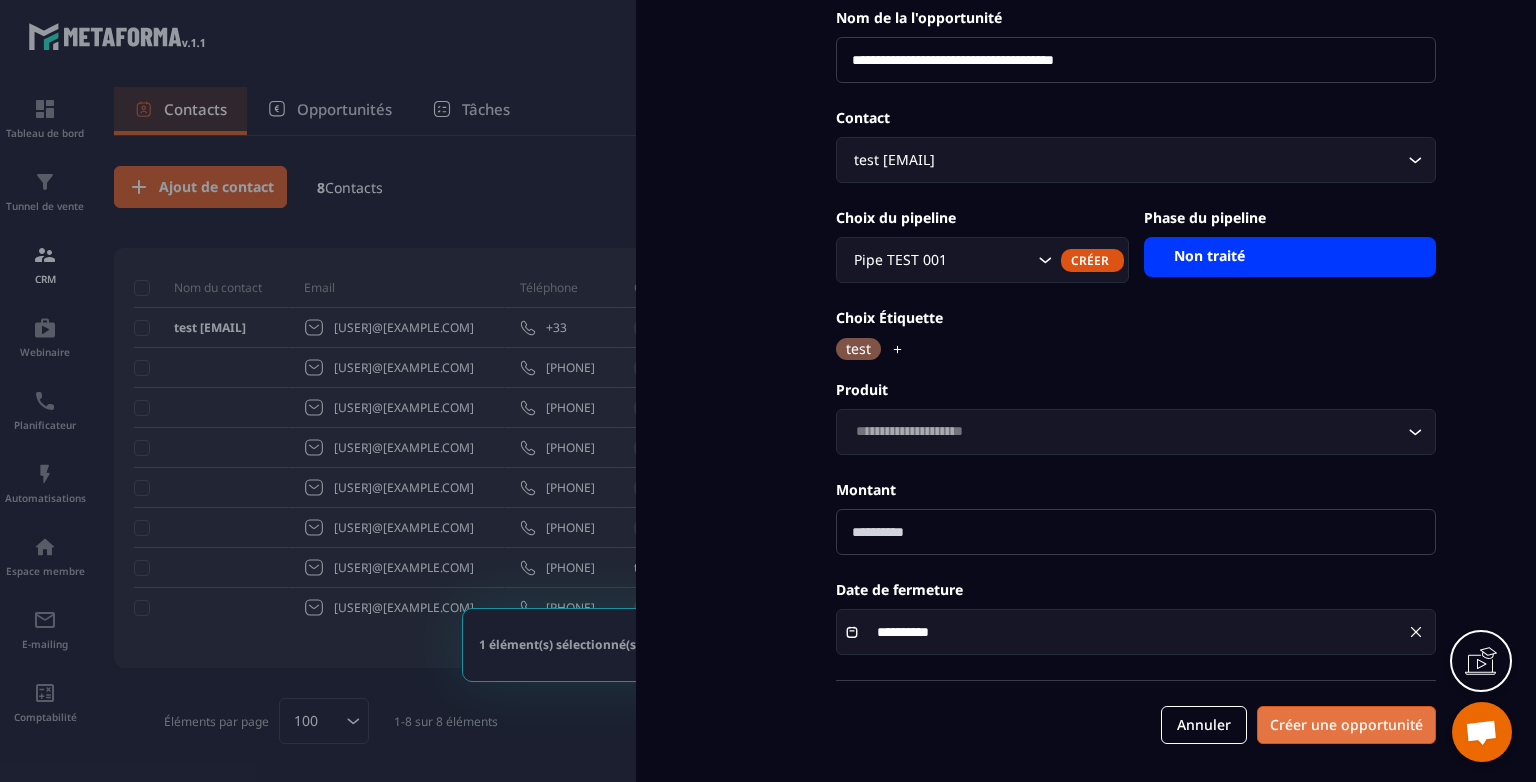 click on "Créer une opportunité" at bounding box center (1346, 725) 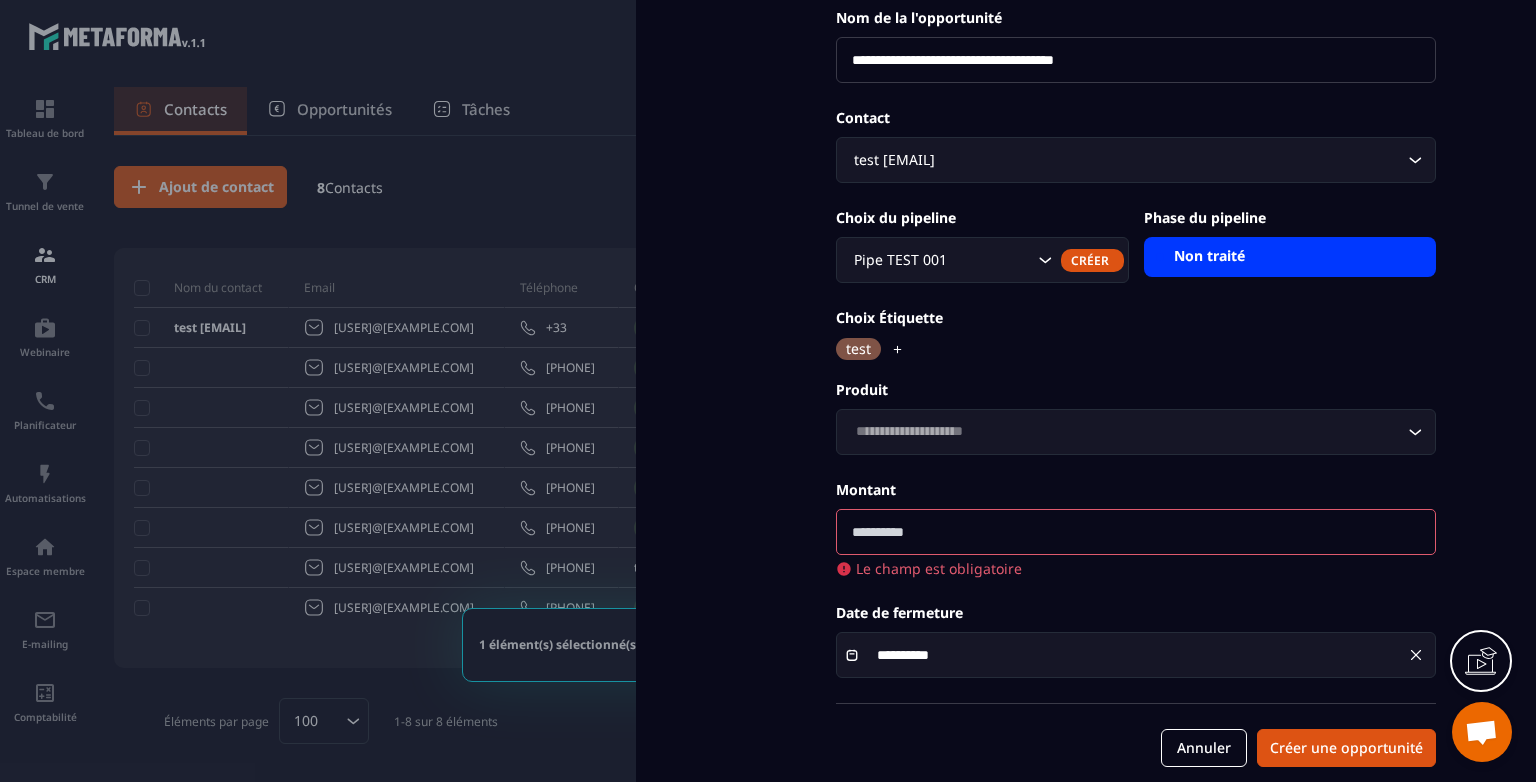 drag, startPoint x: 919, startPoint y: 539, endPoint x: 951, endPoint y: 529, distance: 33.526108 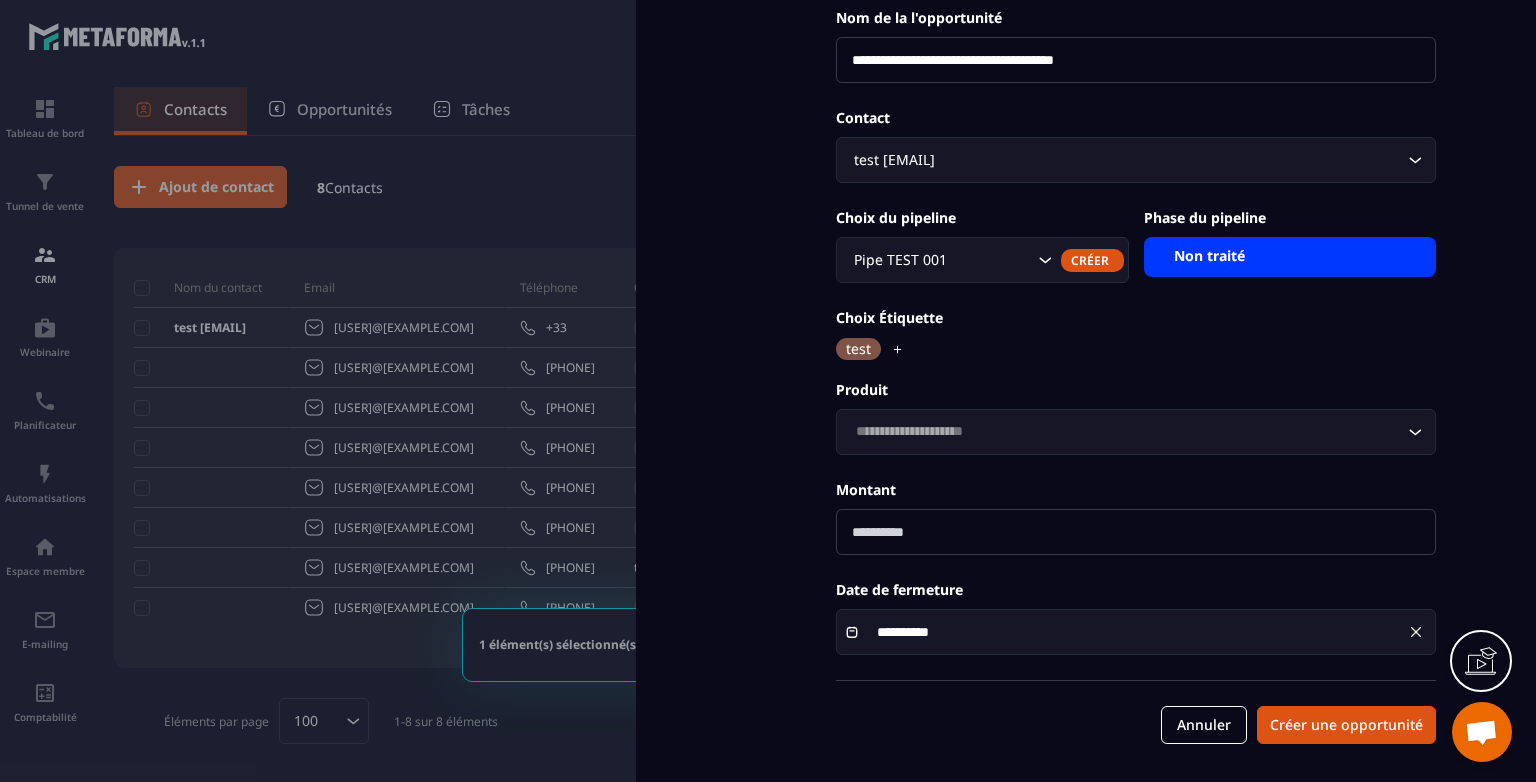 click on "**********" at bounding box center (1136, 329) 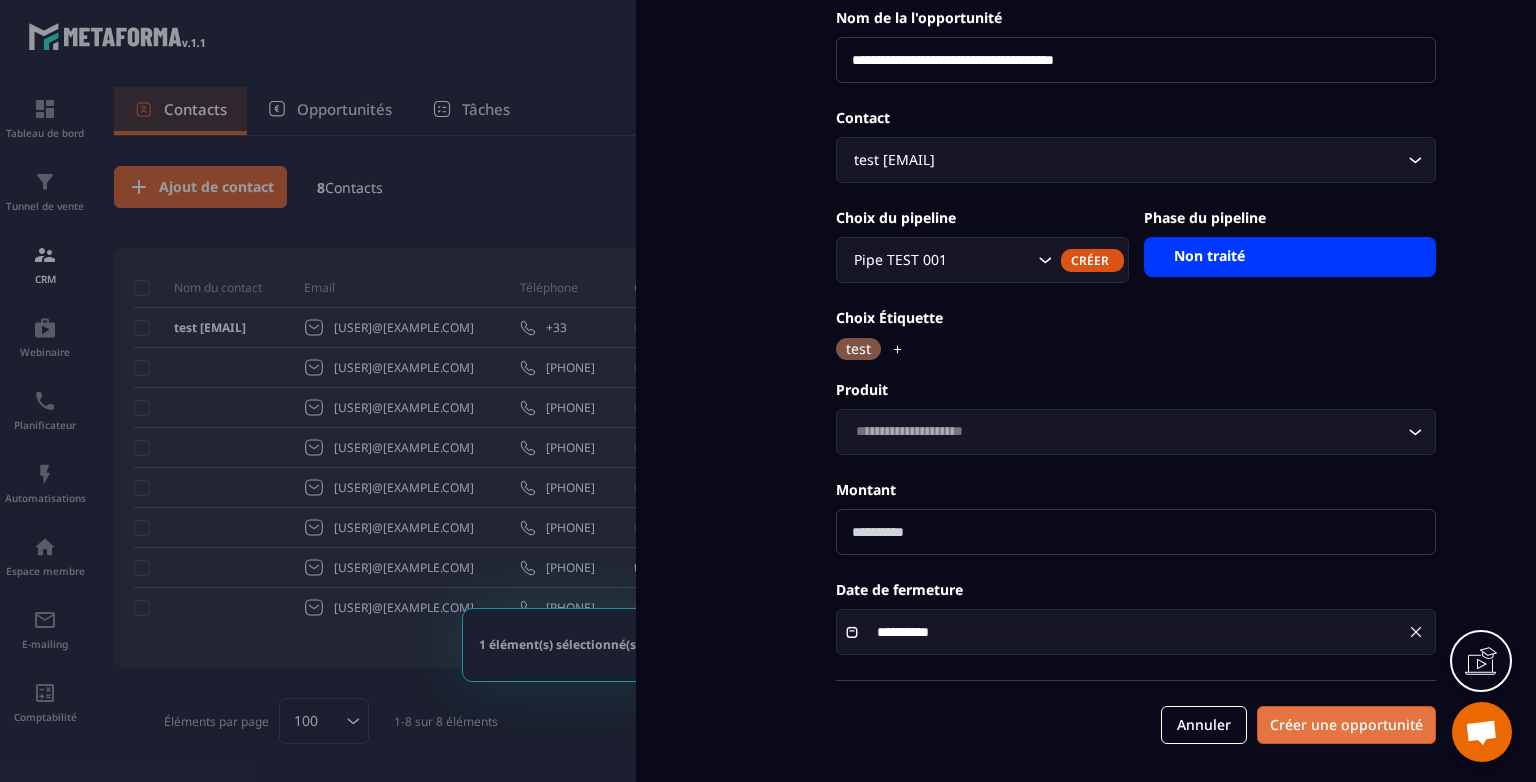 click on "Créer une opportunité" at bounding box center (1346, 725) 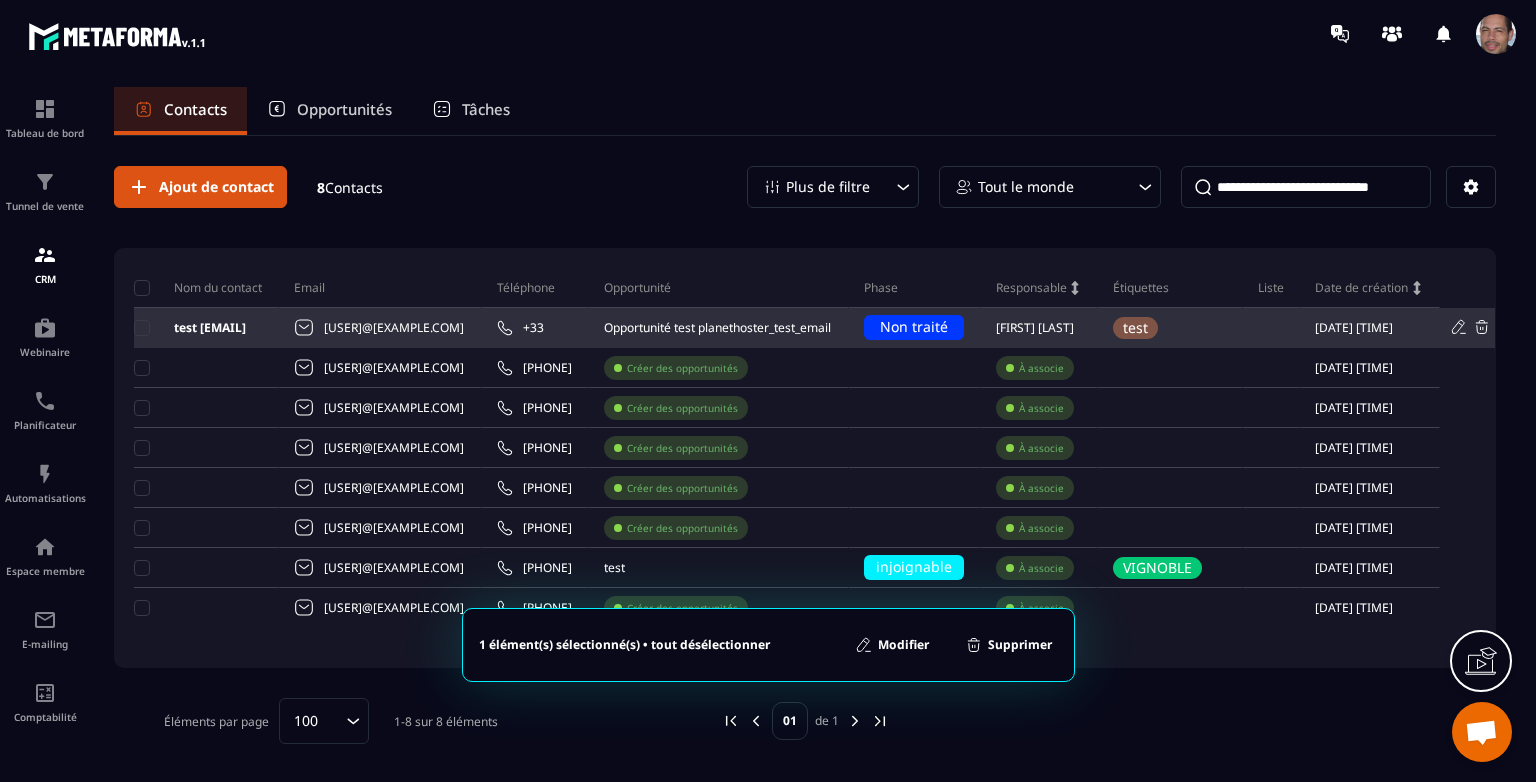 click at bounding box center [1272, 328] 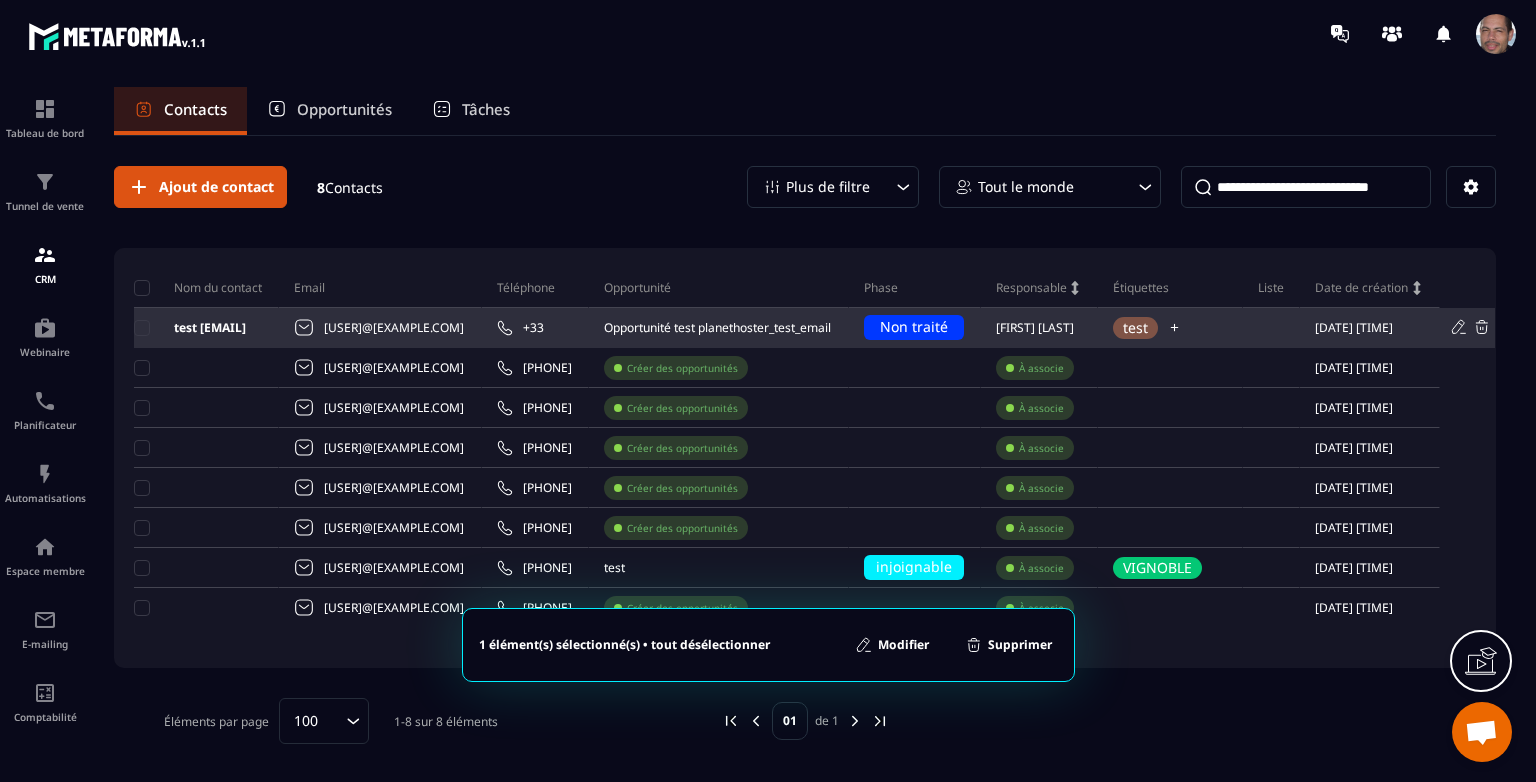 drag, startPoint x: 1372, startPoint y: 332, endPoint x: 1505, endPoint y: 303, distance: 136.12494 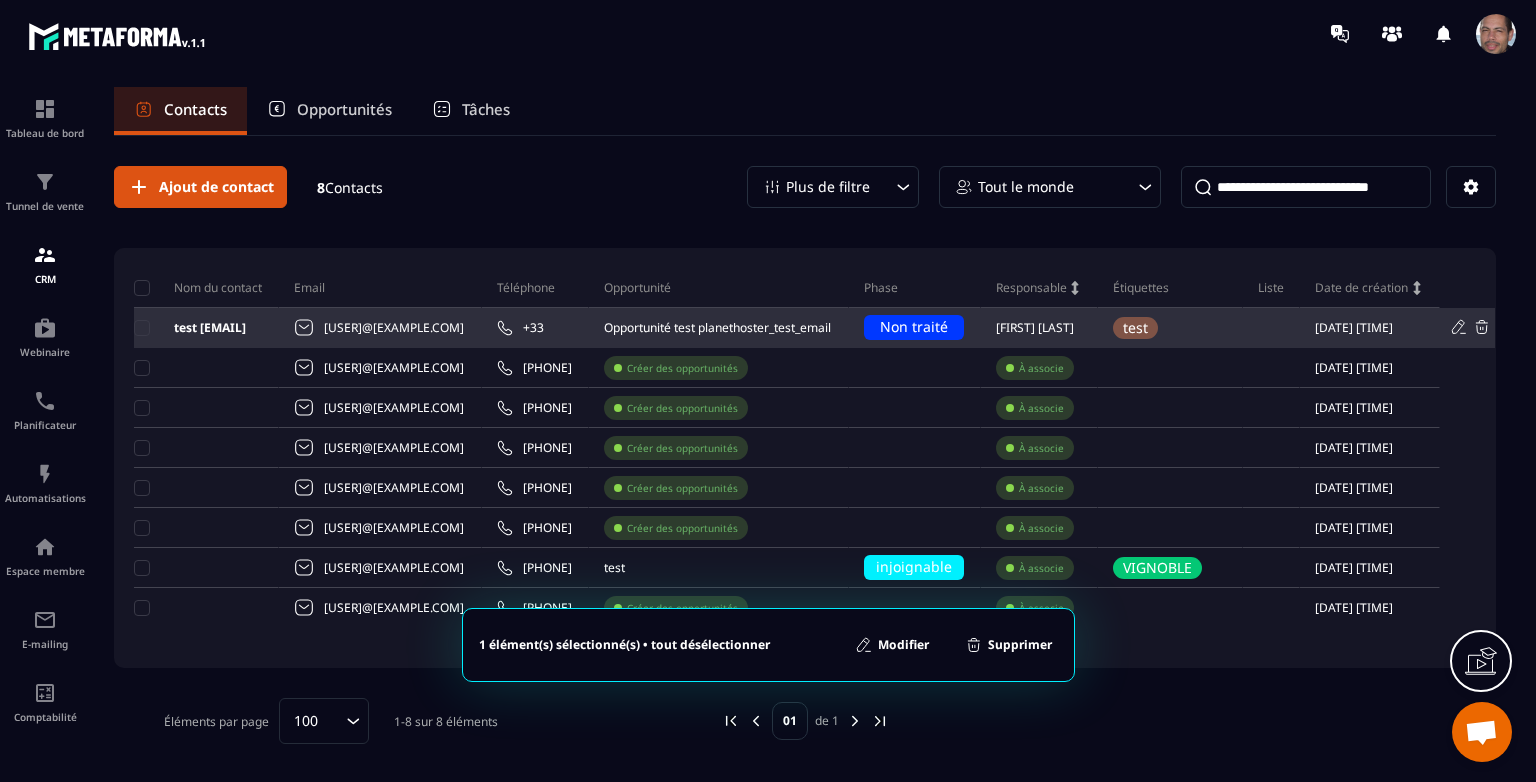 drag, startPoint x: 1488, startPoint y: 315, endPoint x: 1478, endPoint y: 327, distance: 15.6205 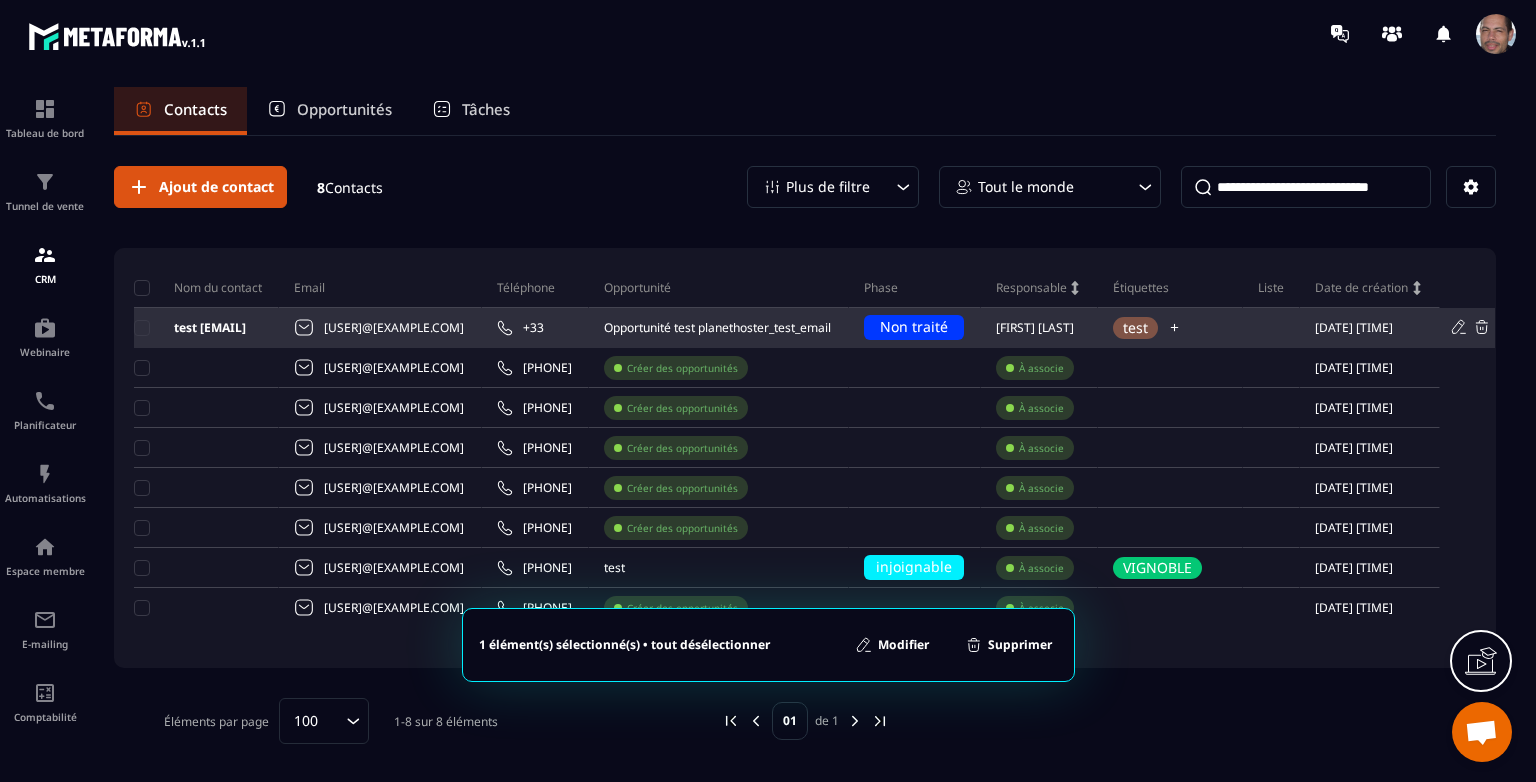 click 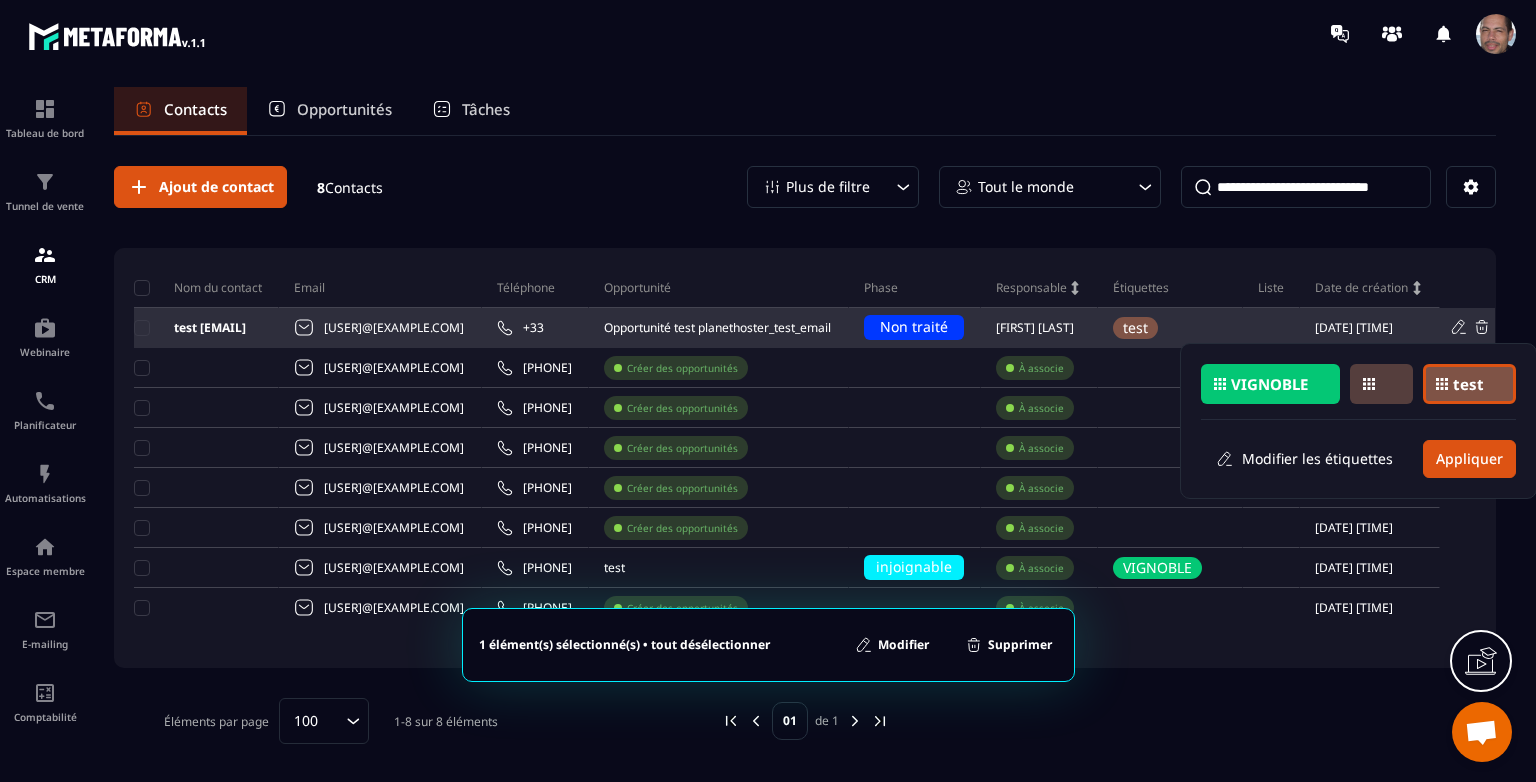 click at bounding box center [1272, 328] 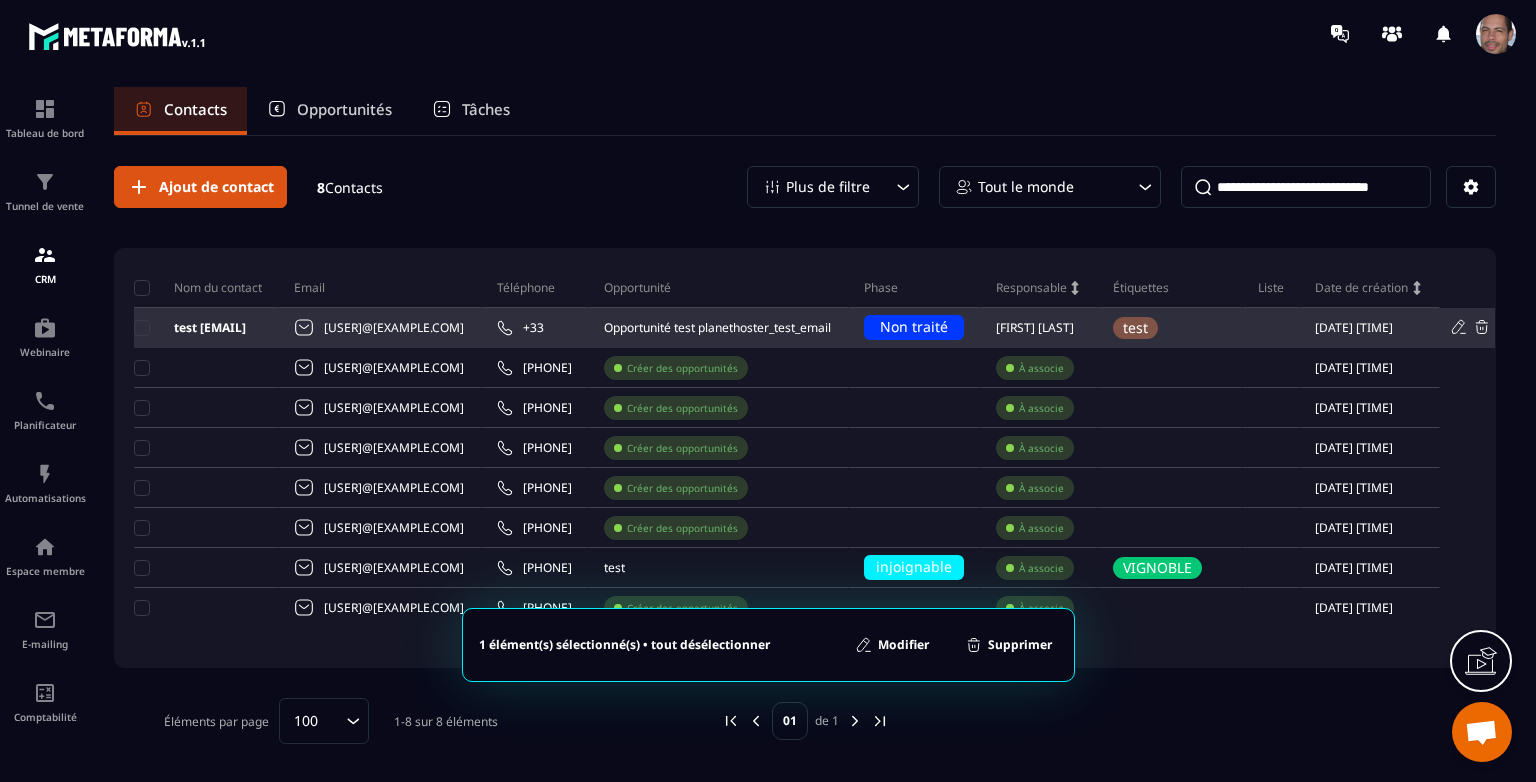 click at bounding box center (1272, 328) 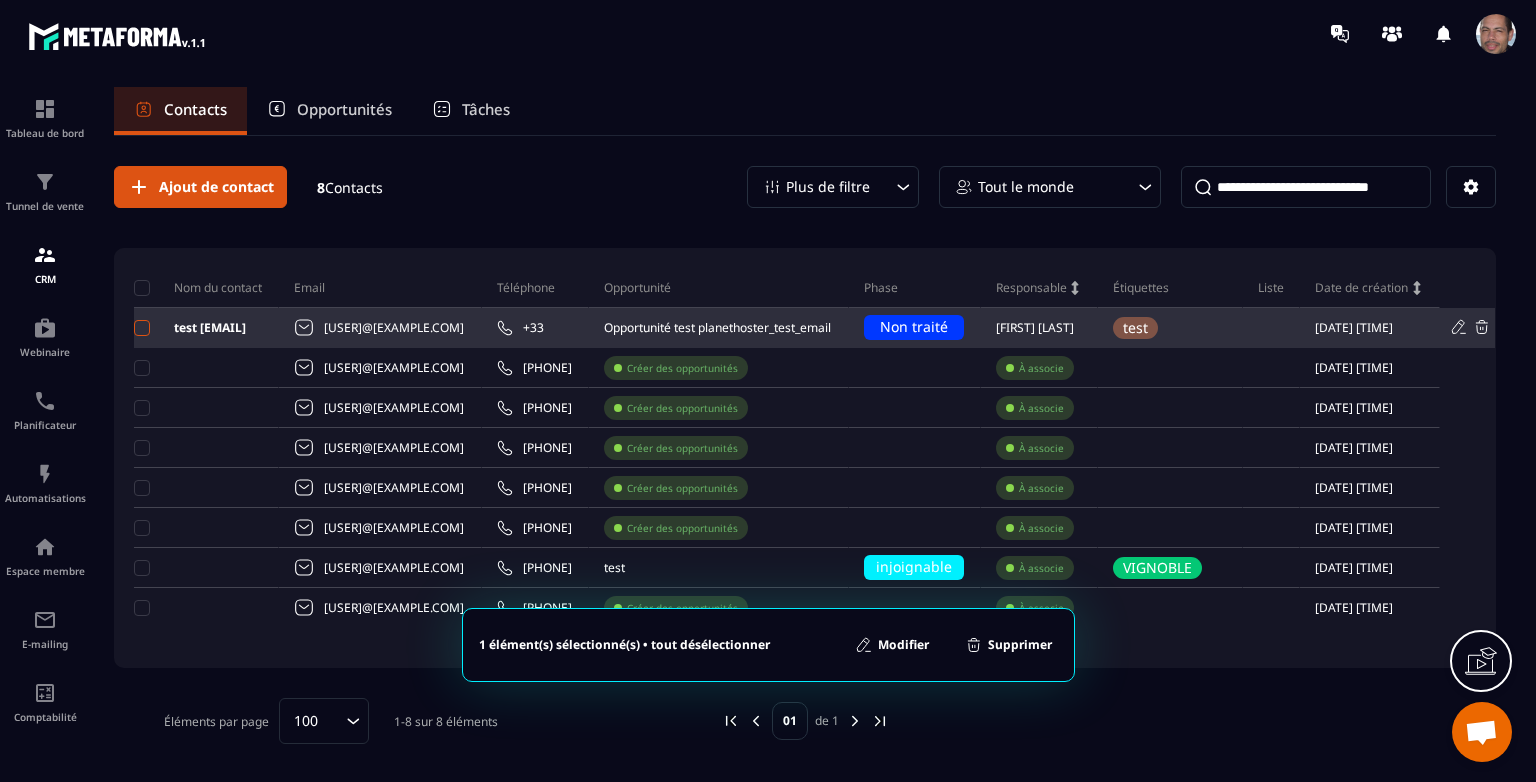 click at bounding box center (142, 328) 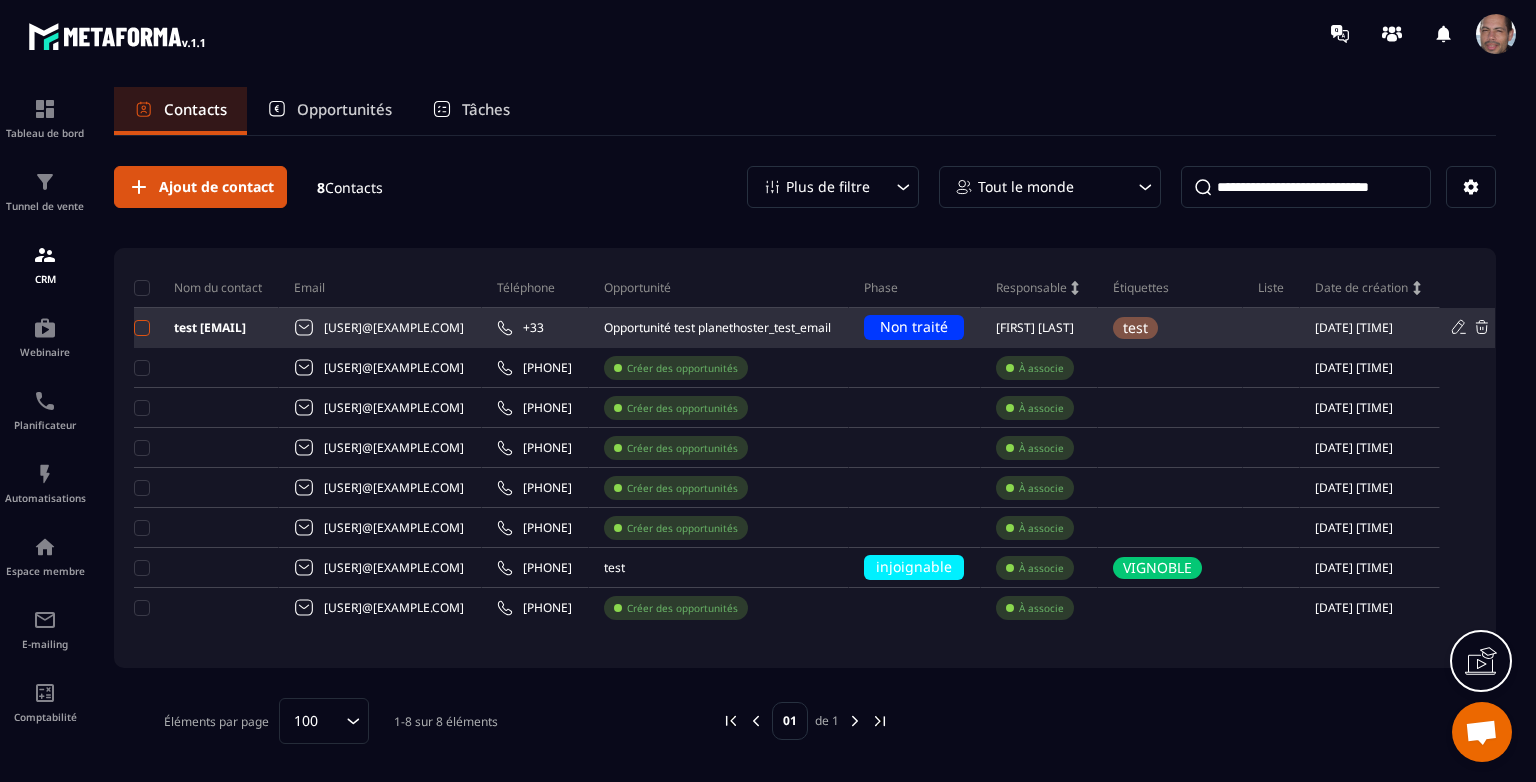 click at bounding box center (142, 328) 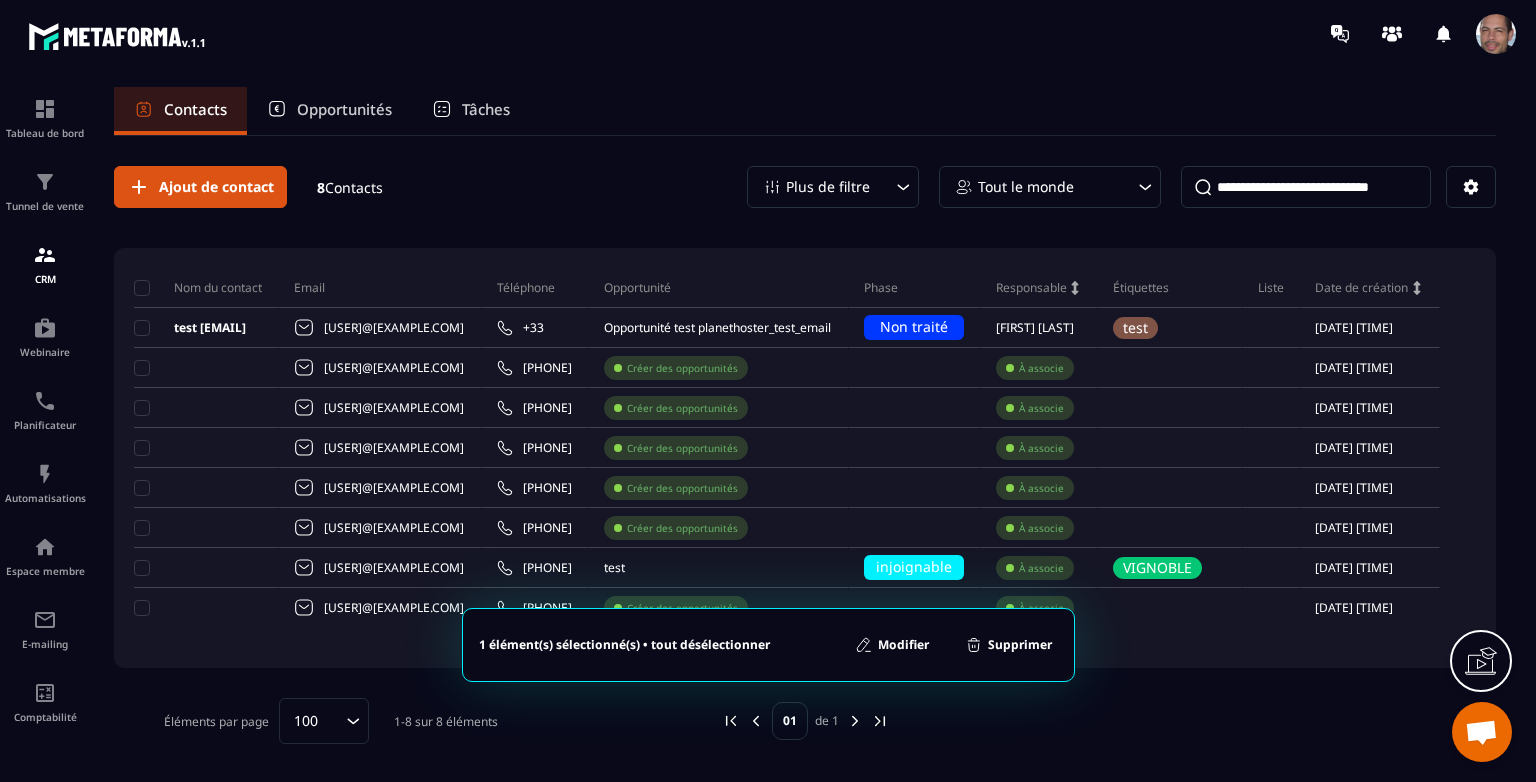 click on "Tâches" at bounding box center [486, 109] 